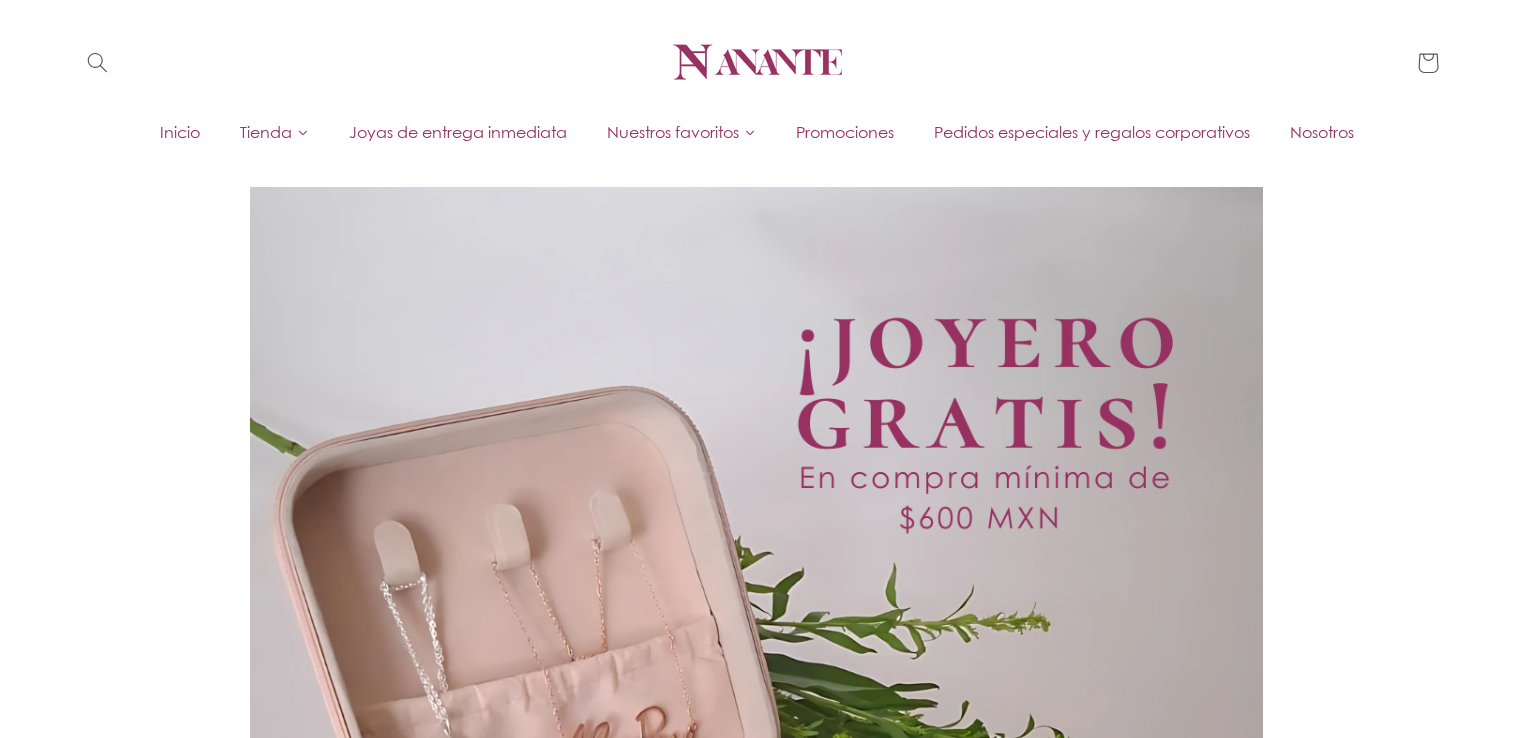 scroll, scrollTop: 0, scrollLeft: 0, axis: both 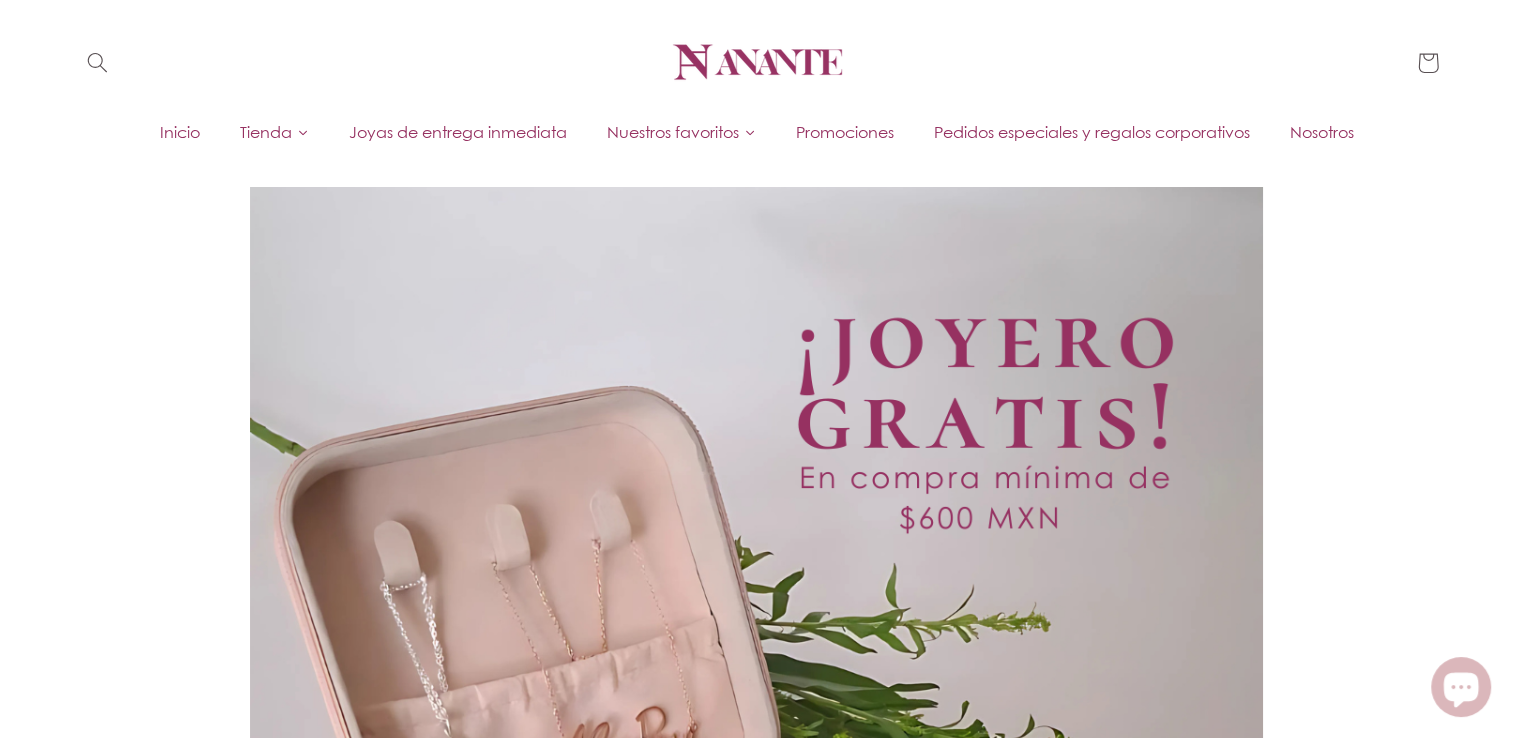 click on "Nosotros" at bounding box center [1322, 132] 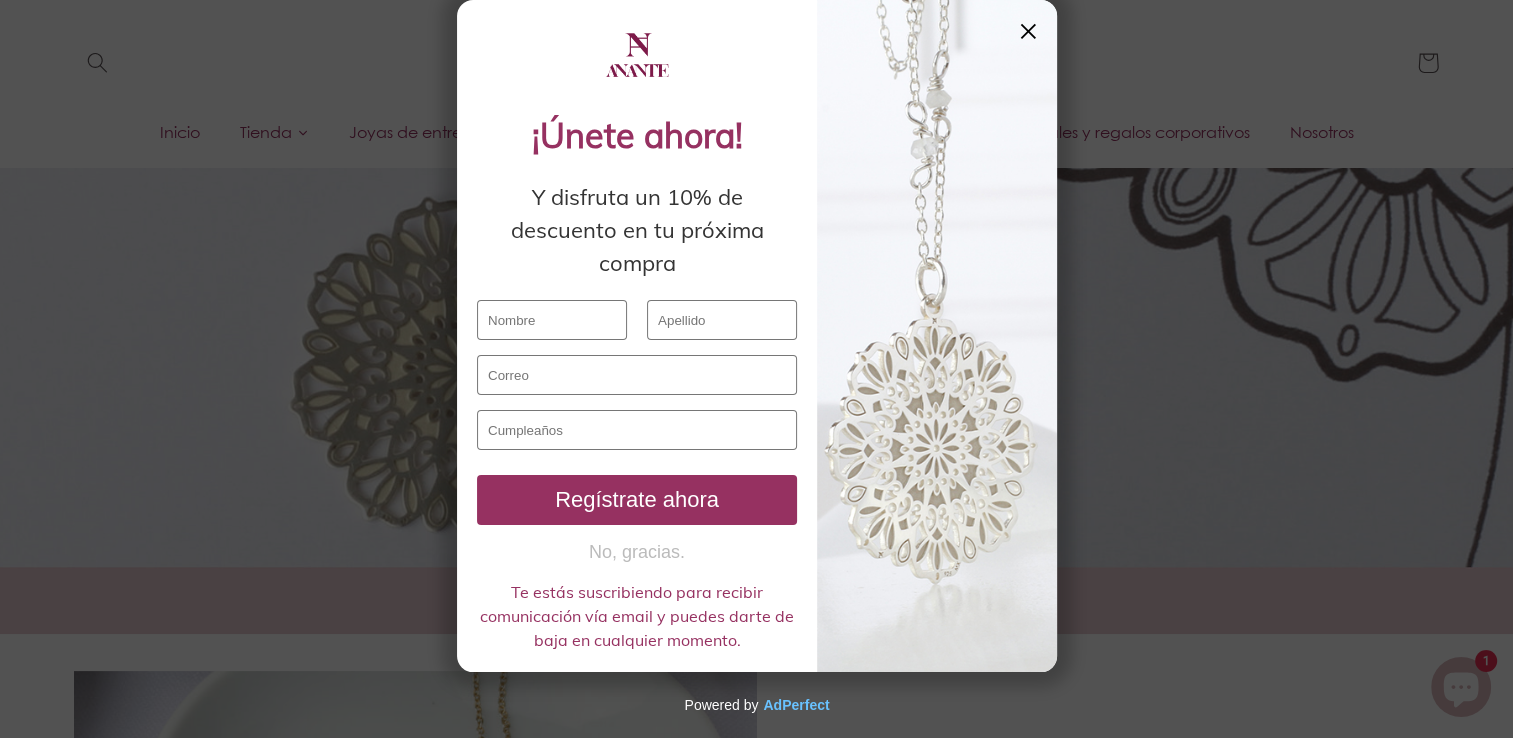 scroll, scrollTop: 0, scrollLeft: 0, axis: both 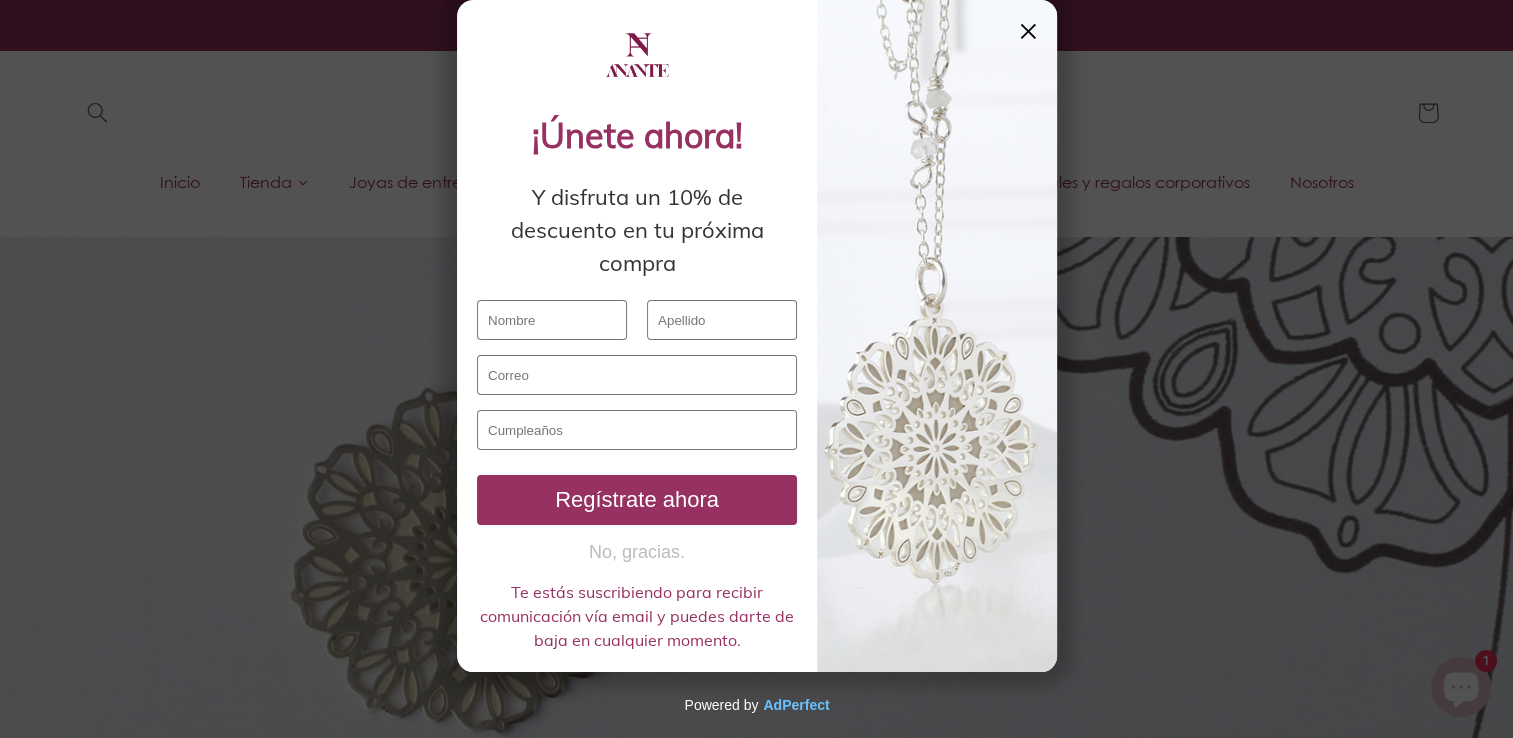 click on "✕" at bounding box center [1028, 31] 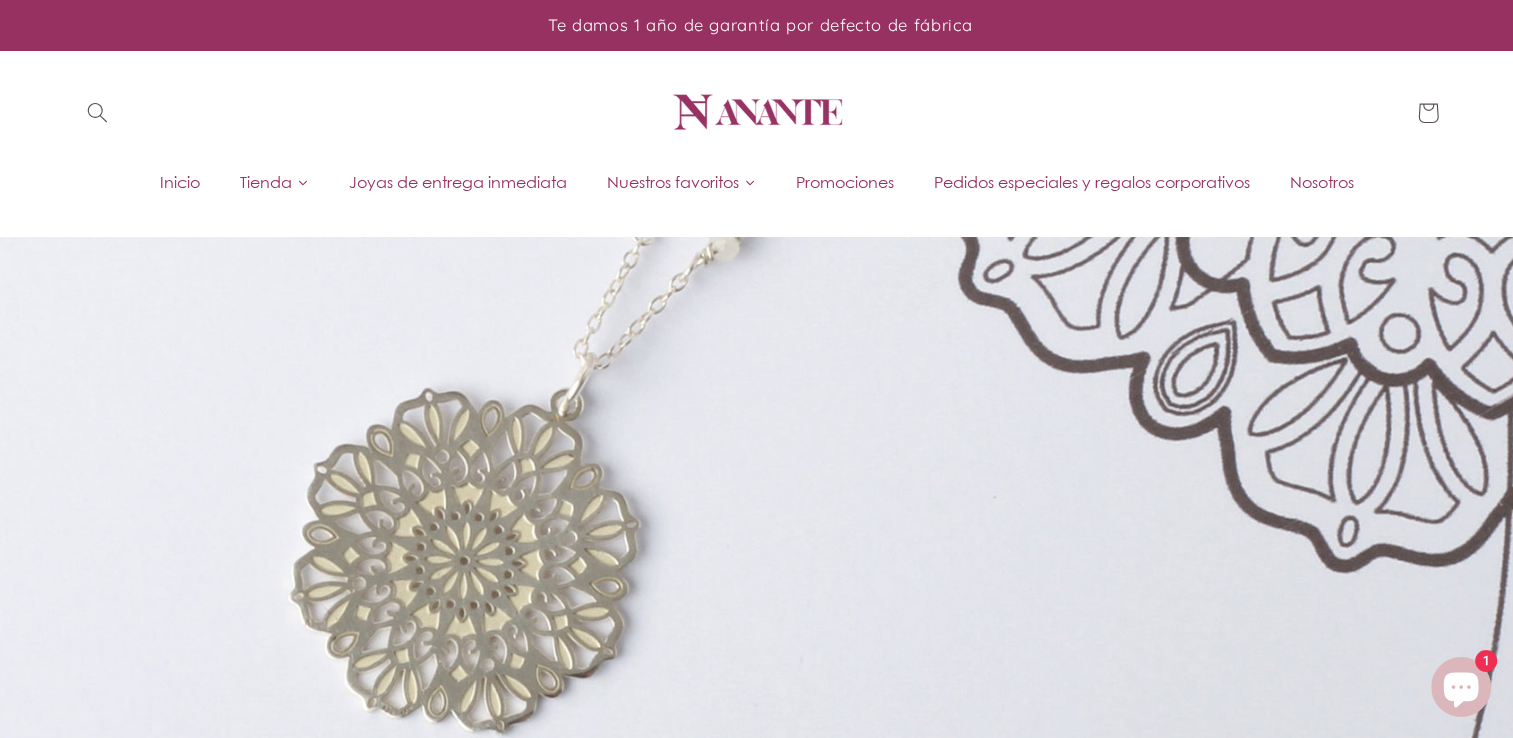 click on "Joyas de entrega inmediata" at bounding box center [458, 182] 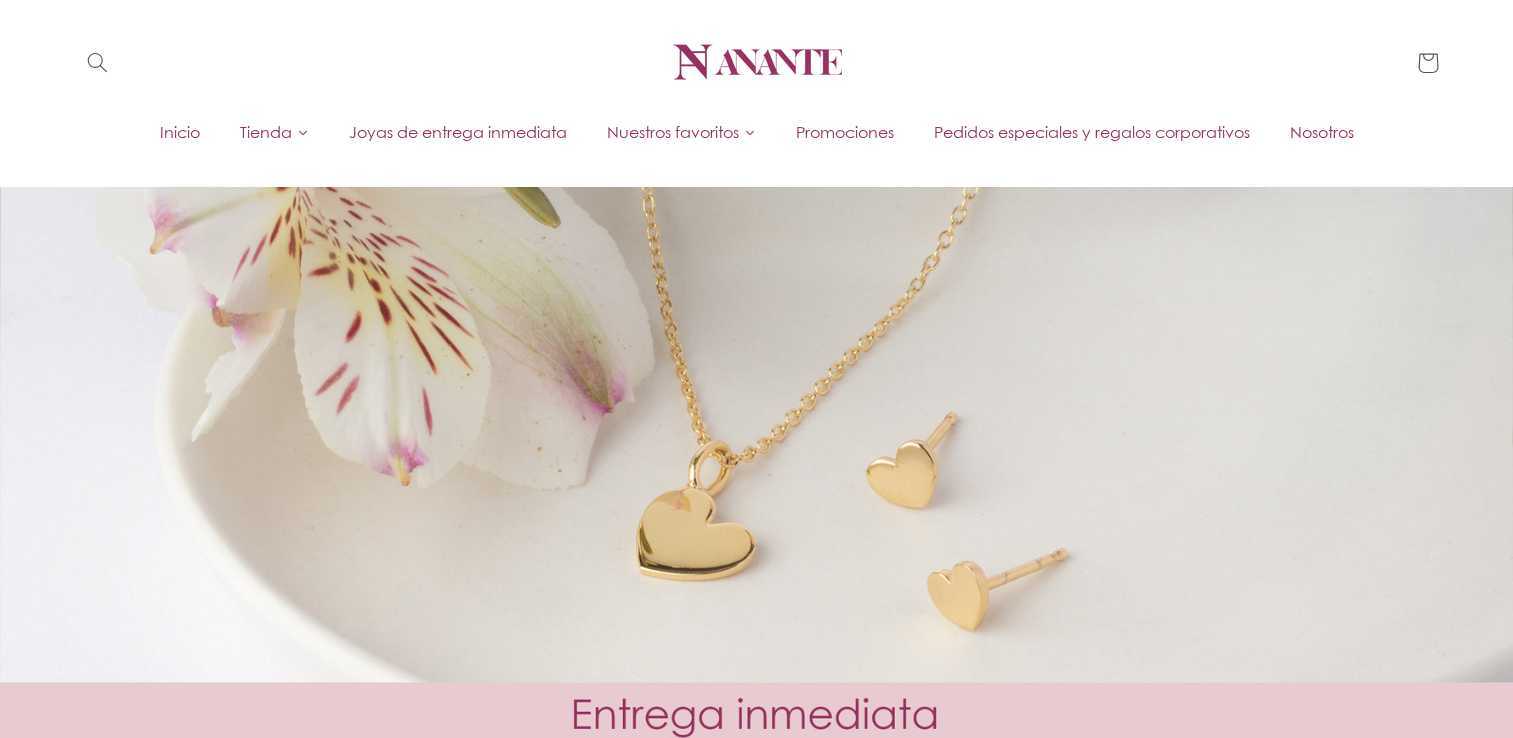 scroll, scrollTop: 0, scrollLeft: 0, axis: both 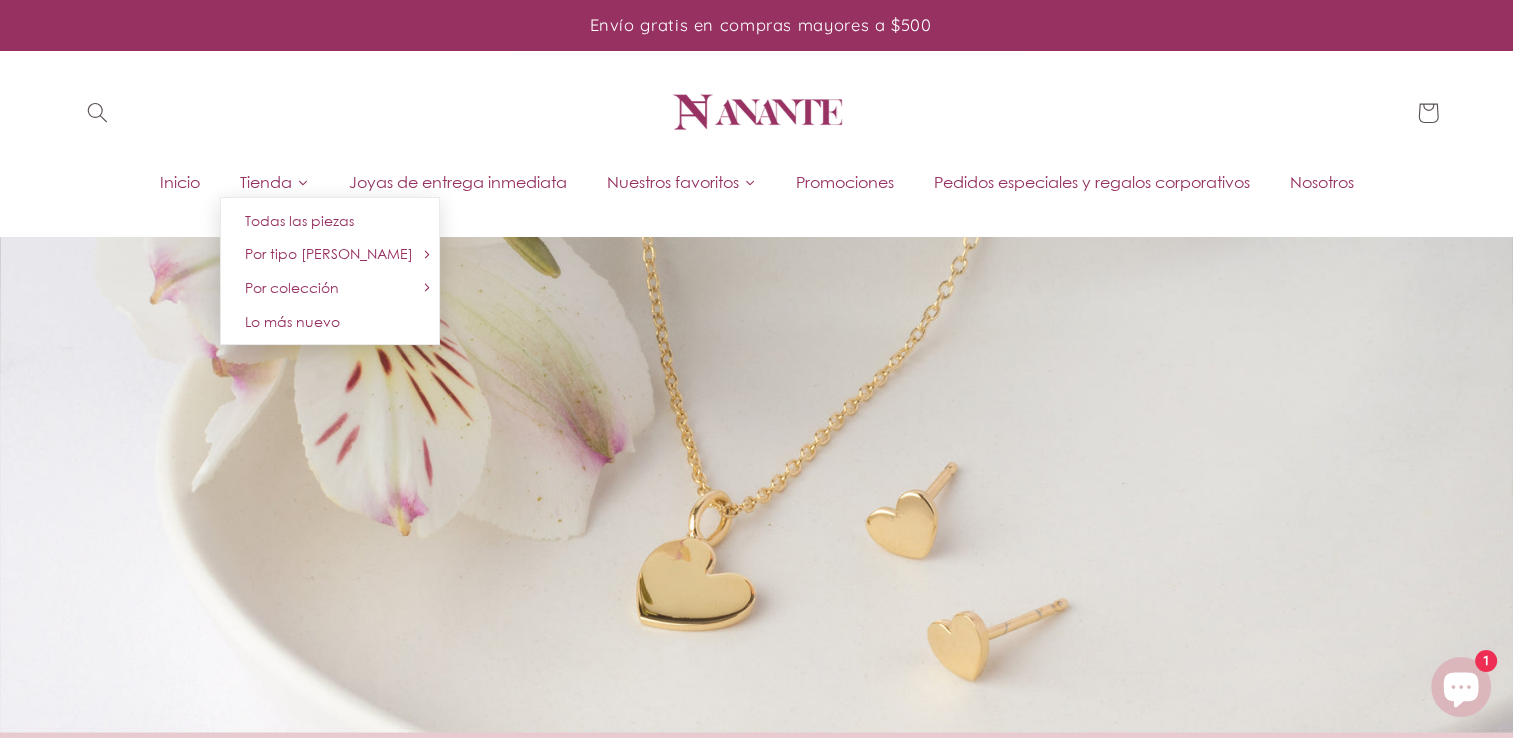 click on "Tienda" at bounding box center (266, 182) 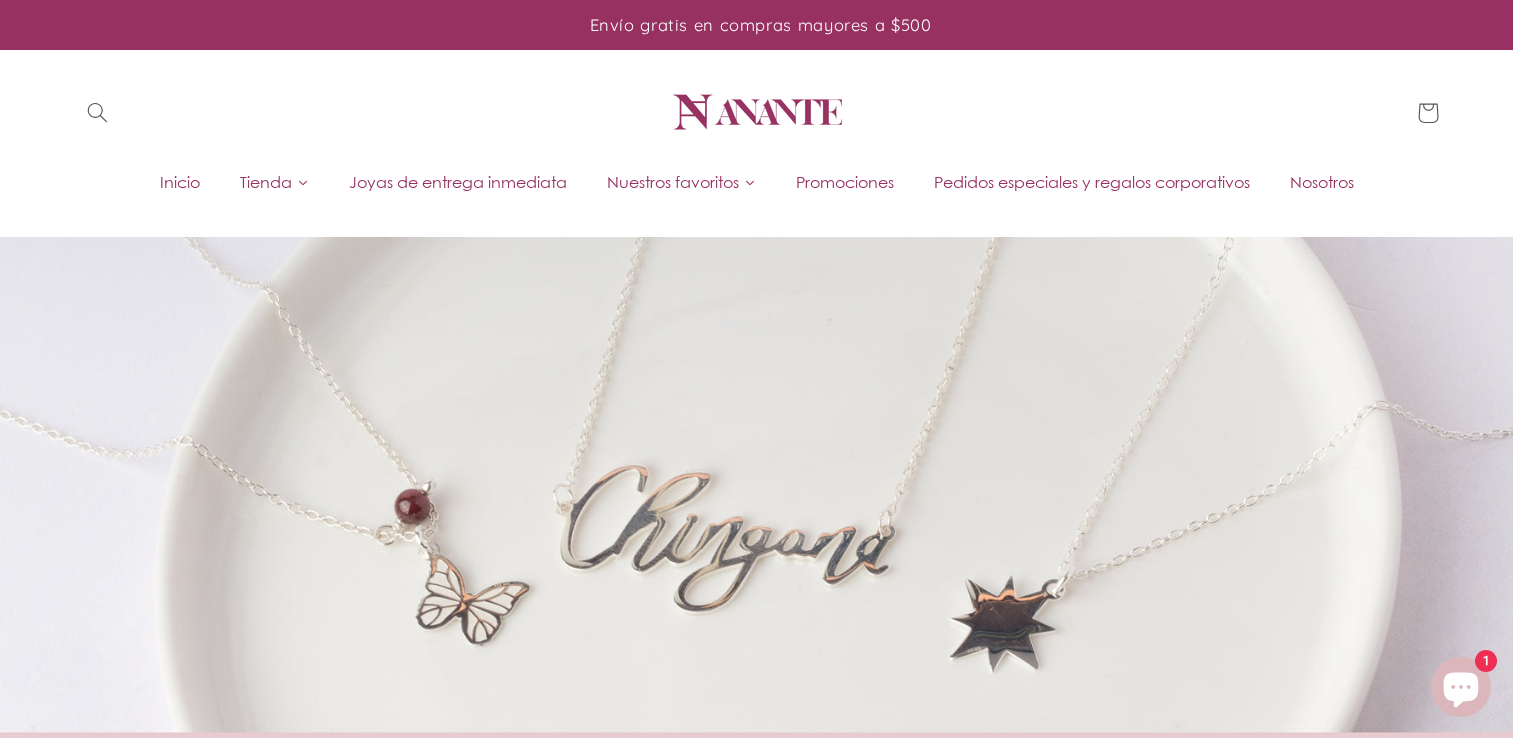 scroll, scrollTop: 0, scrollLeft: 0, axis: both 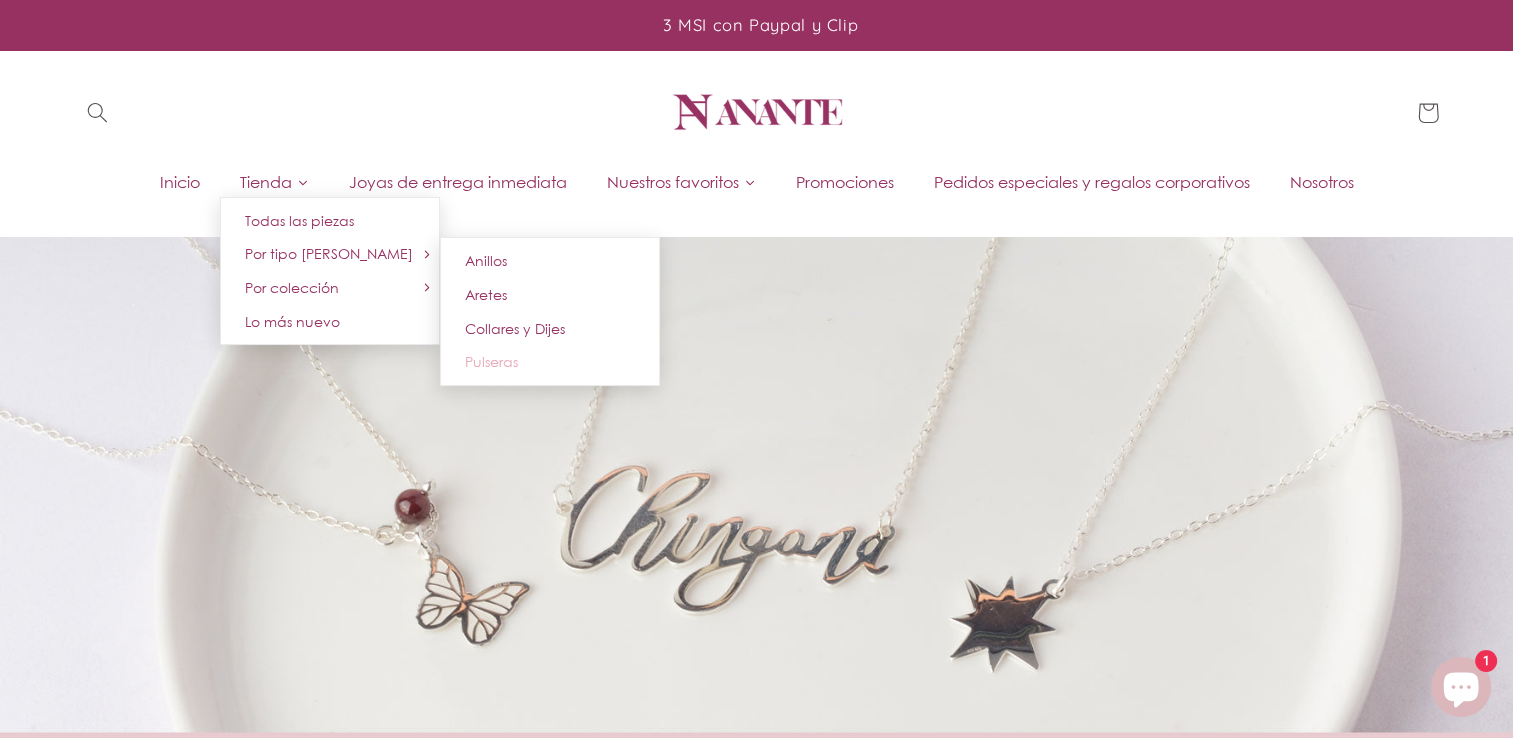 click on "Pulseras" at bounding box center [491, 361] 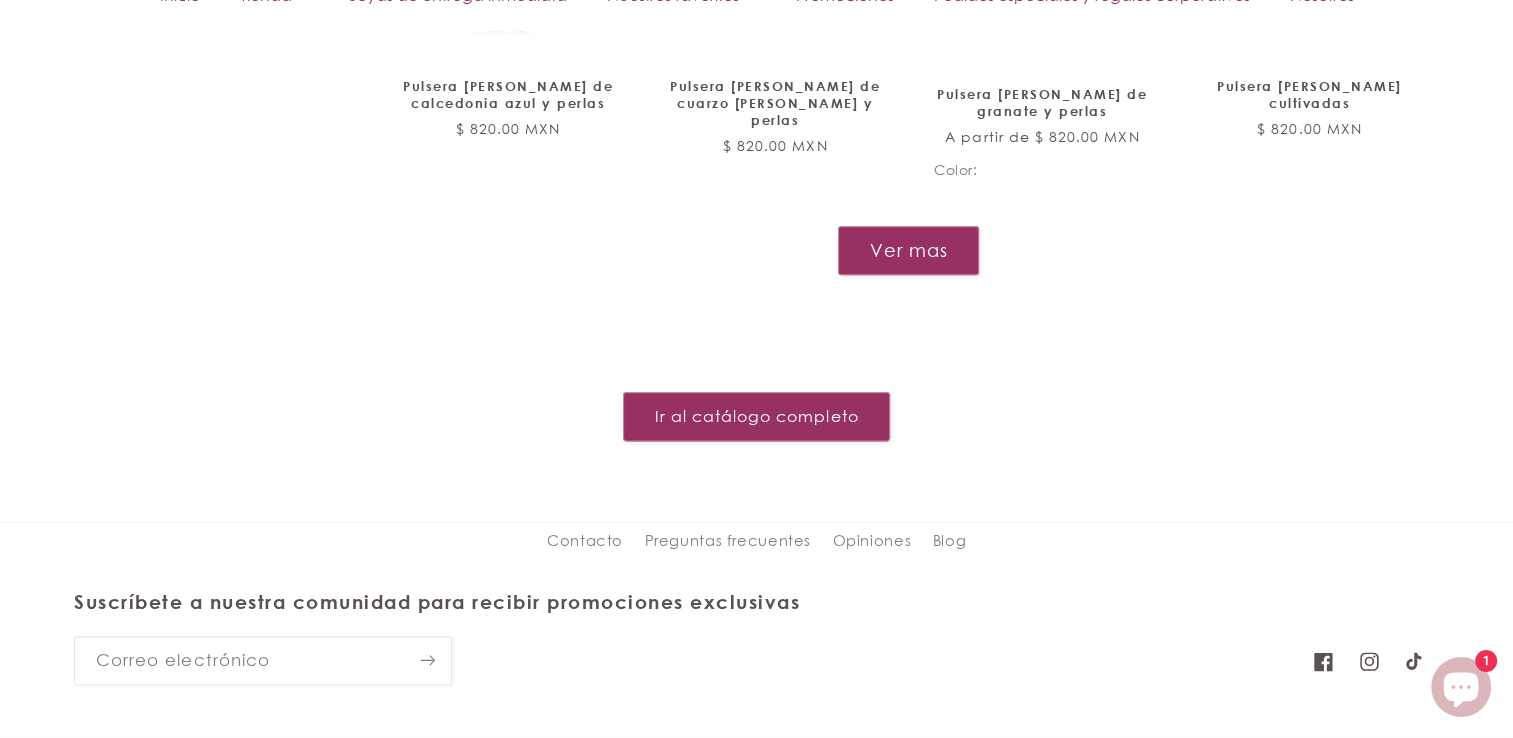 scroll, scrollTop: 2400, scrollLeft: 0, axis: vertical 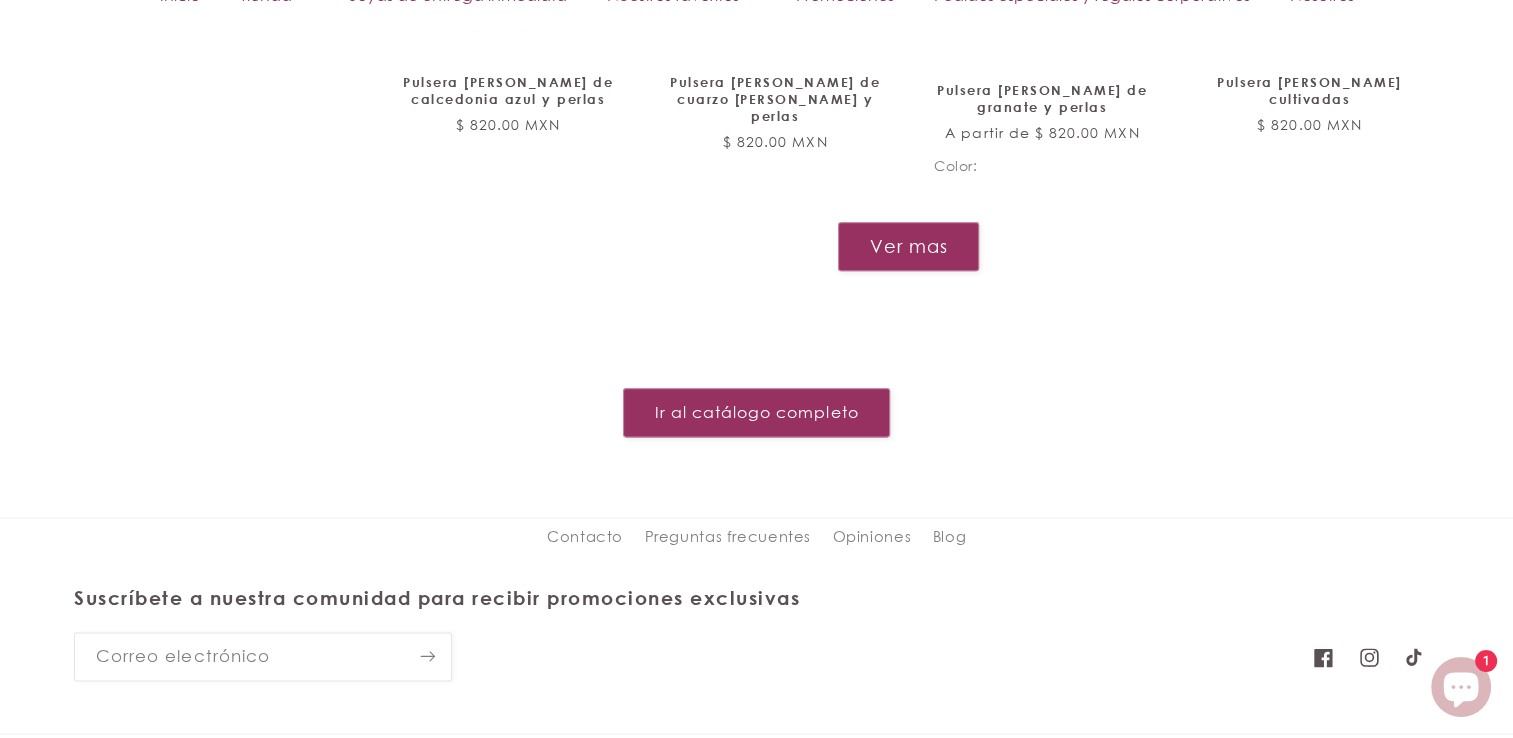 click on "Ver mas" at bounding box center [908, 246] 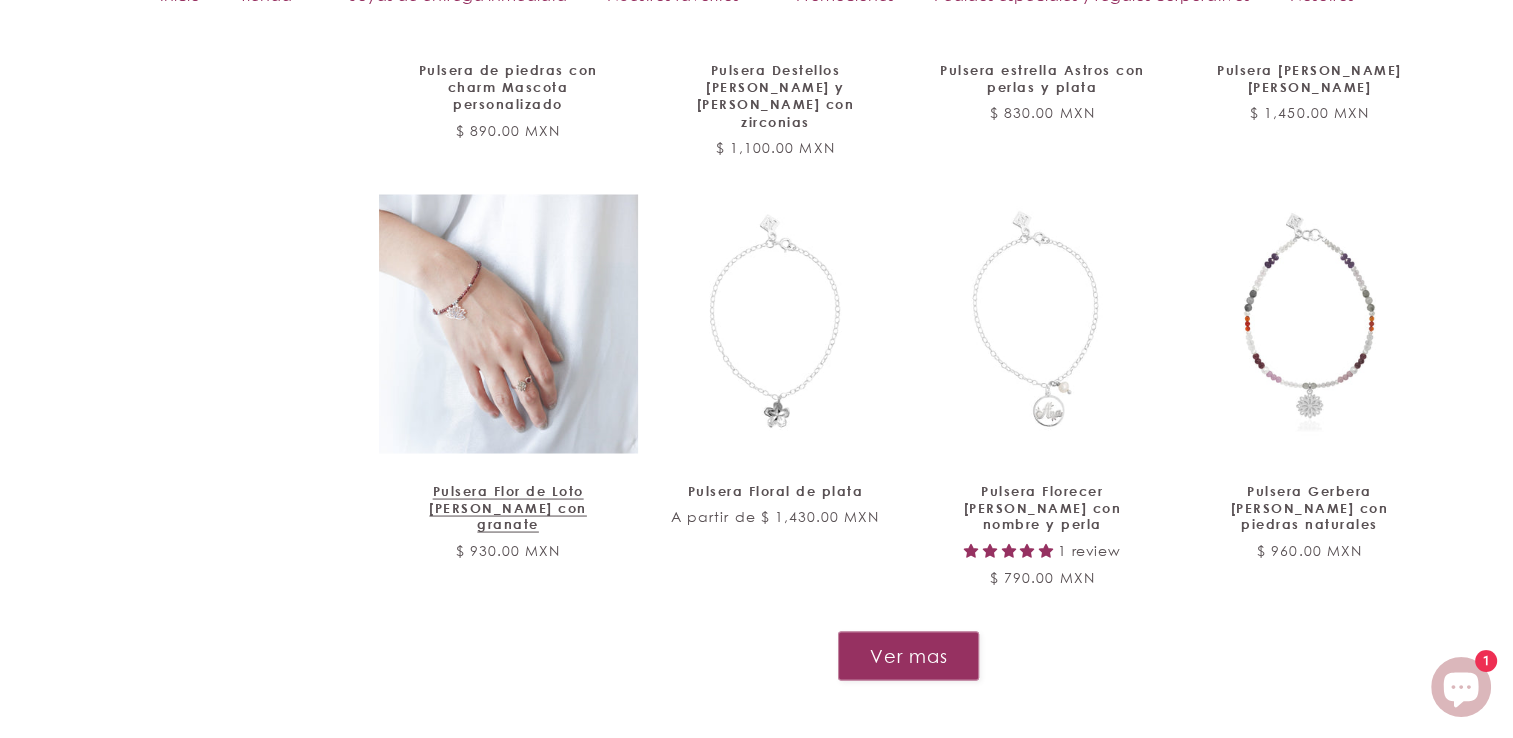 scroll, scrollTop: 3700, scrollLeft: 0, axis: vertical 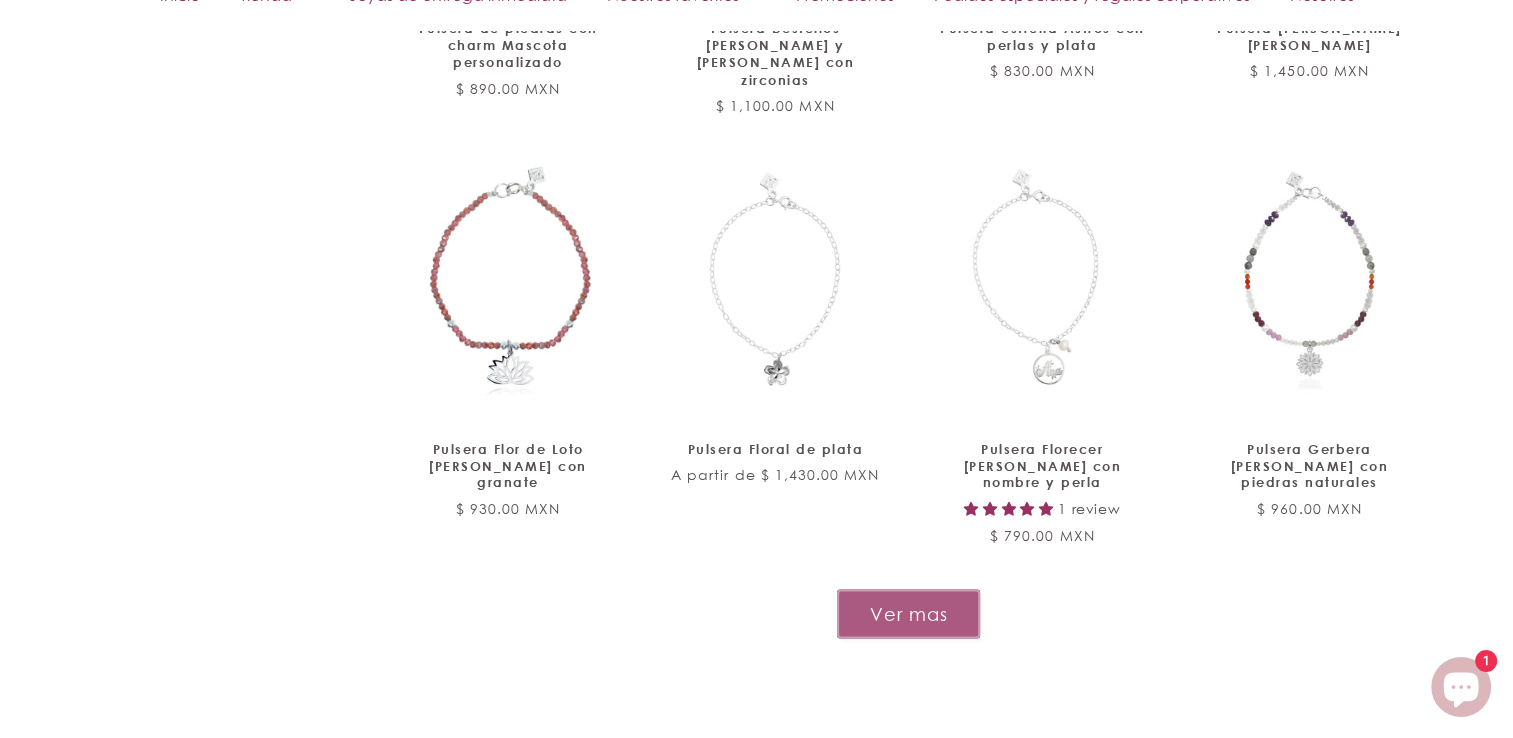 click on "Ver mas" at bounding box center (908, 613) 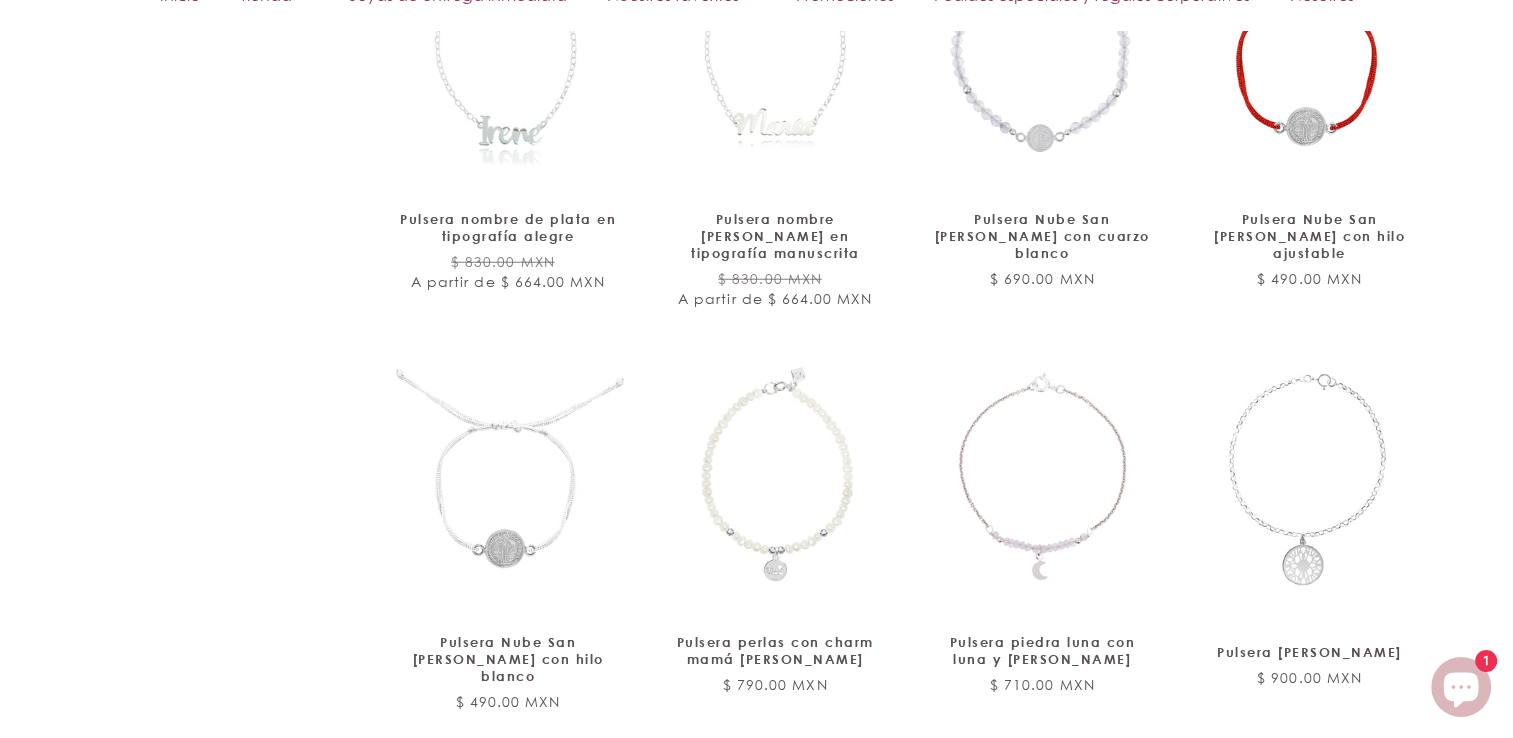 scroll, scrollTop: 5400, scrollLeft: 0, axis: vertical 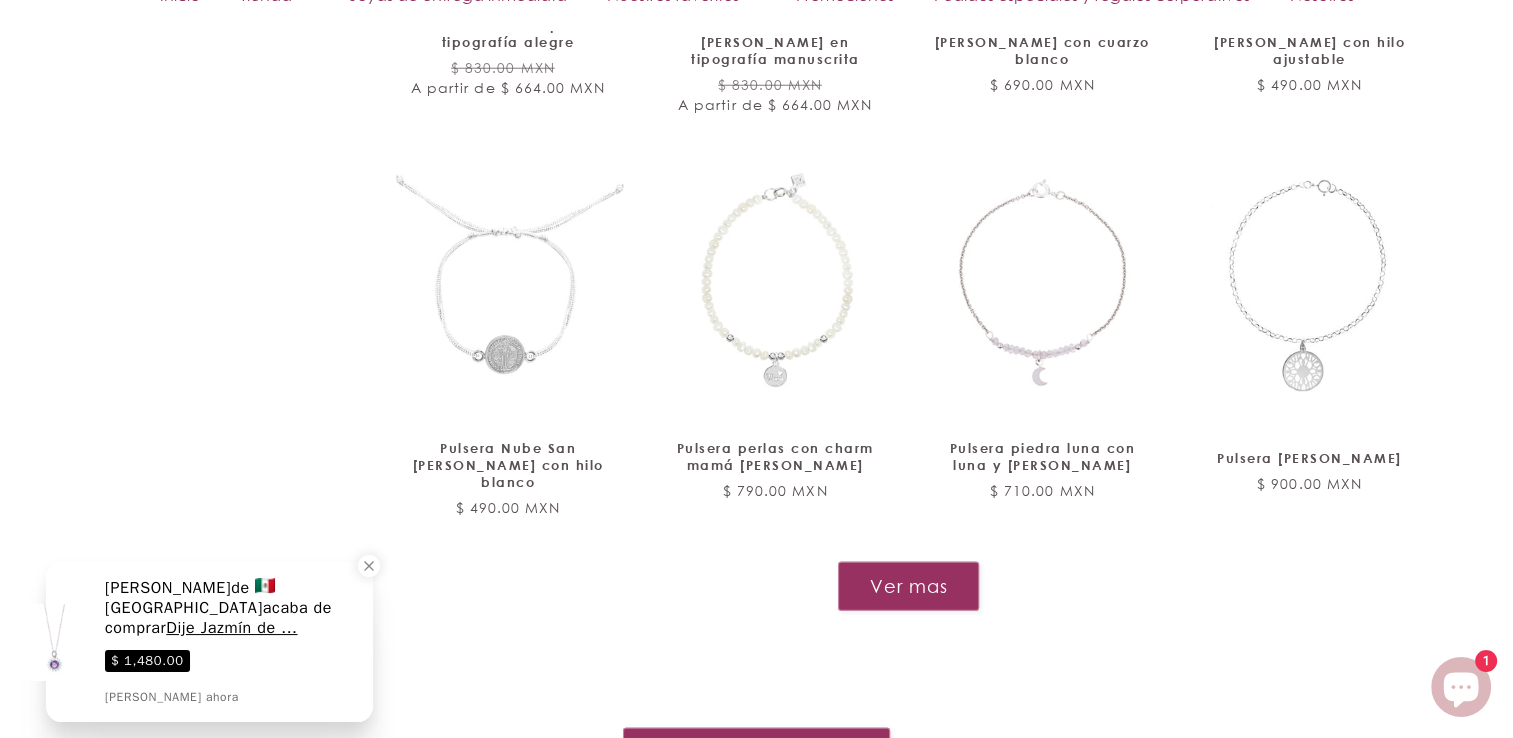 click on "Ver mas" at bounding box center [908, 586] 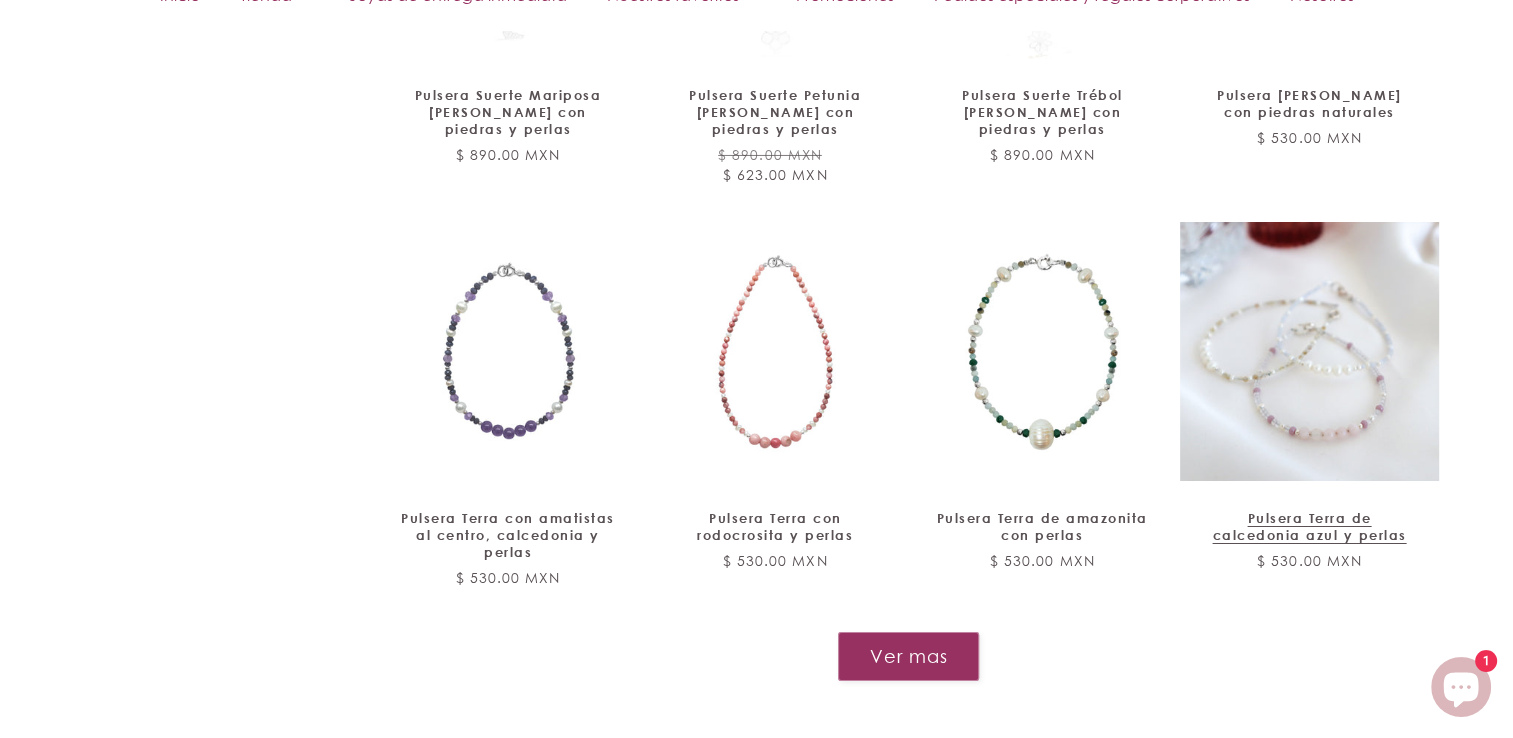 scroll, scrollTop: 7100, scrollLeft: 0, axis: vertical 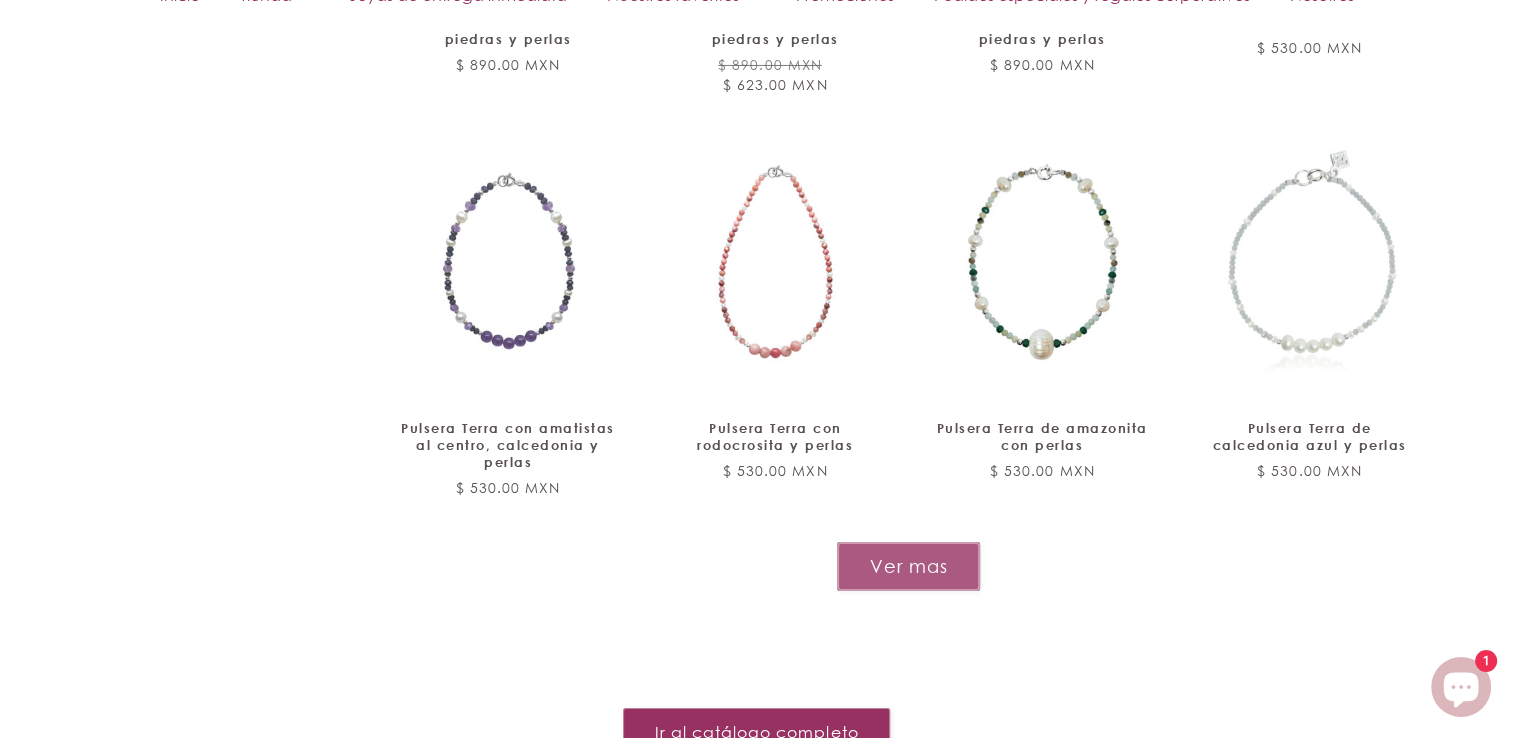 click on "Ver mas" at bounding box center (908, 566) 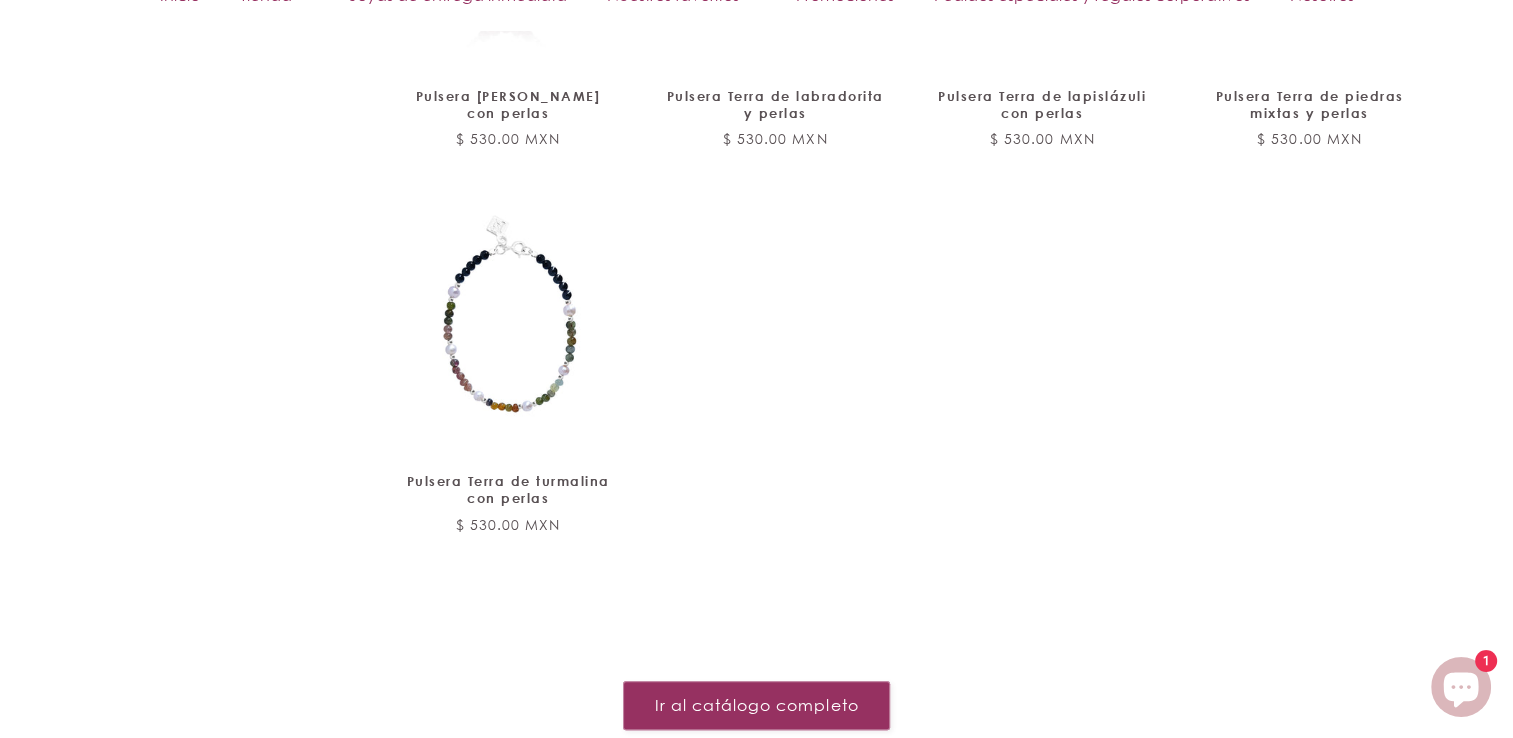 scroll, scrollTop: 8300, scrollLeft: 0, axis: vertical 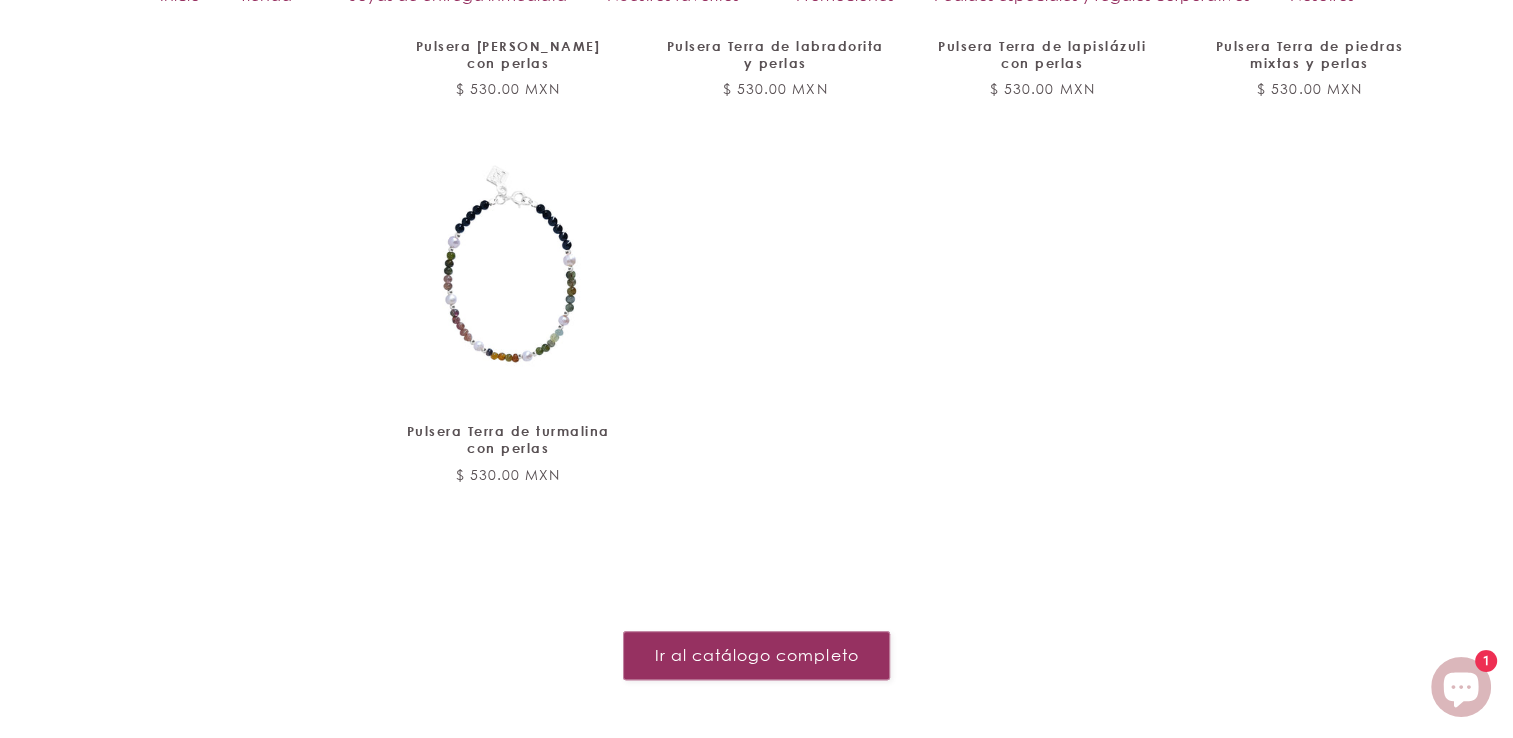 click on "Ir al catálogo completo" at bounding box center [756, 655] 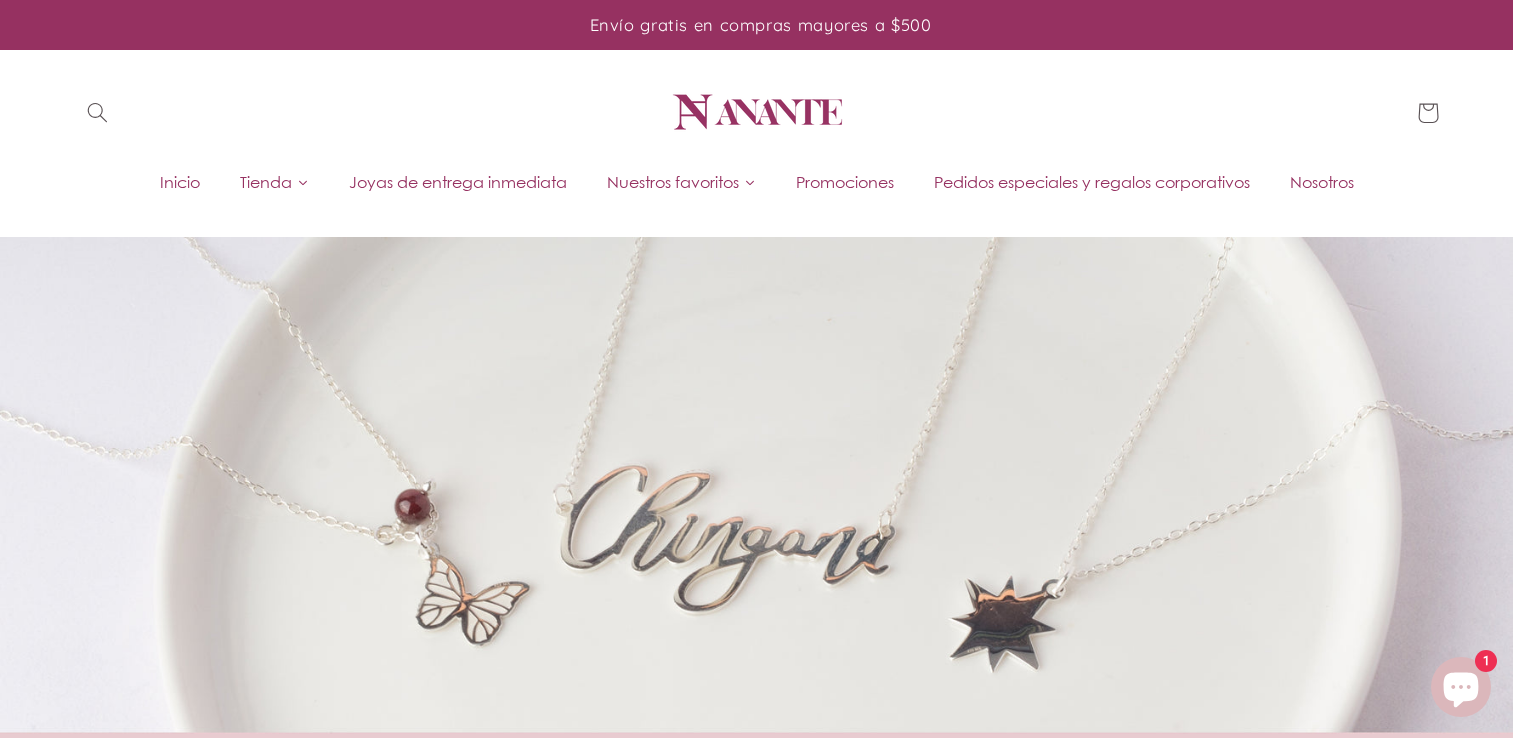 scroll, scrollTop: 0, scrollLeft: 0, axis: both 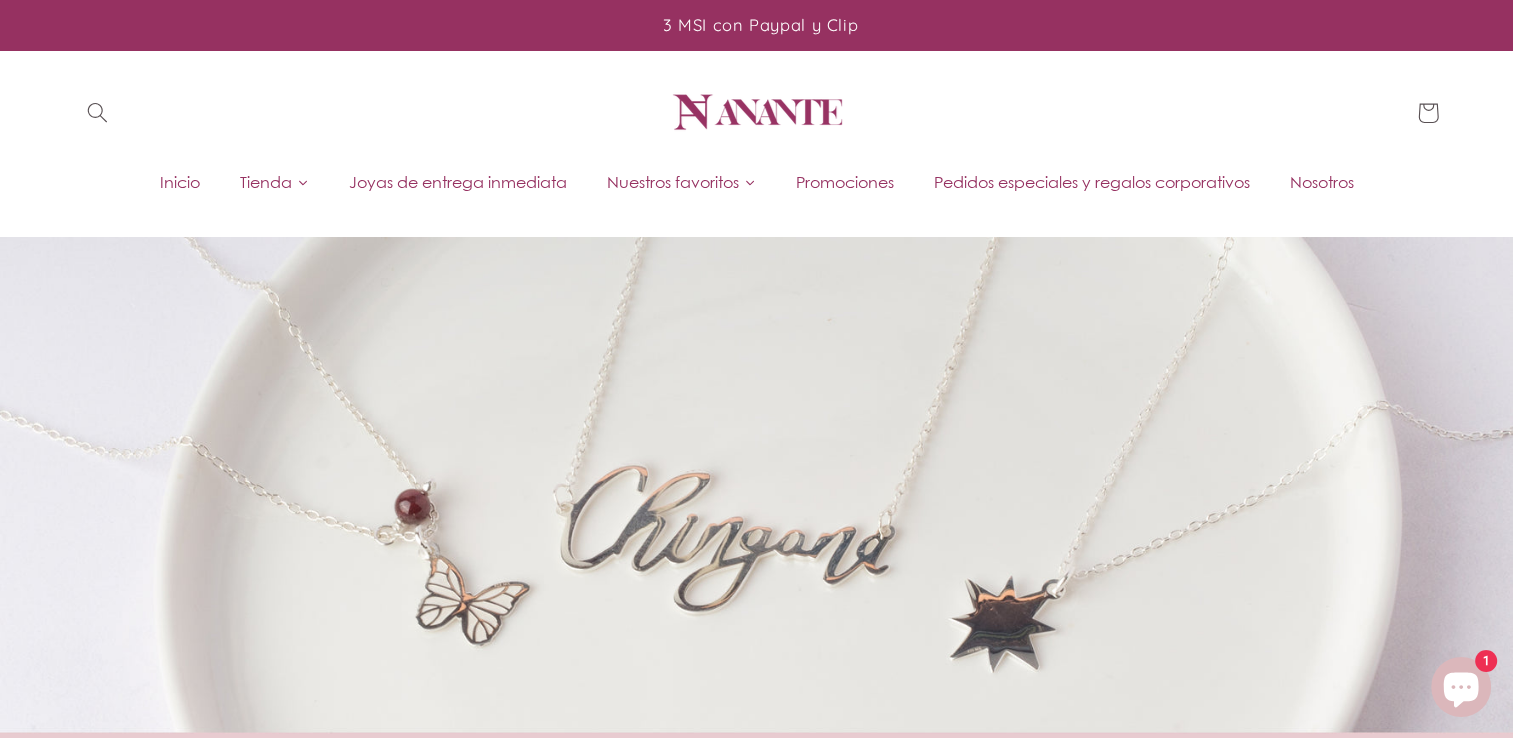 click on "Inicio" at bounding box center (180, 182) 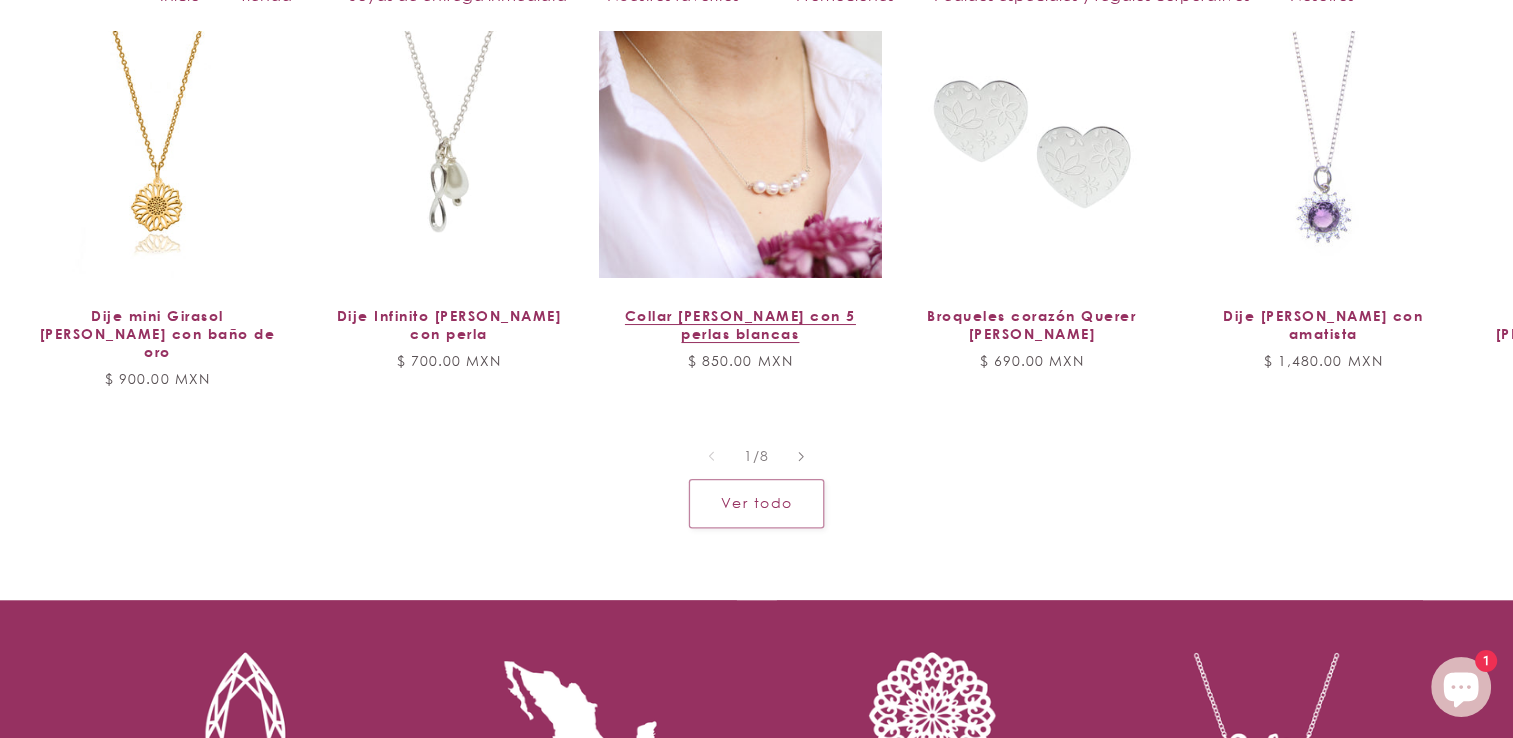 scroll, scrollTop: 1800, scrollLeft: 0, axis: vertical 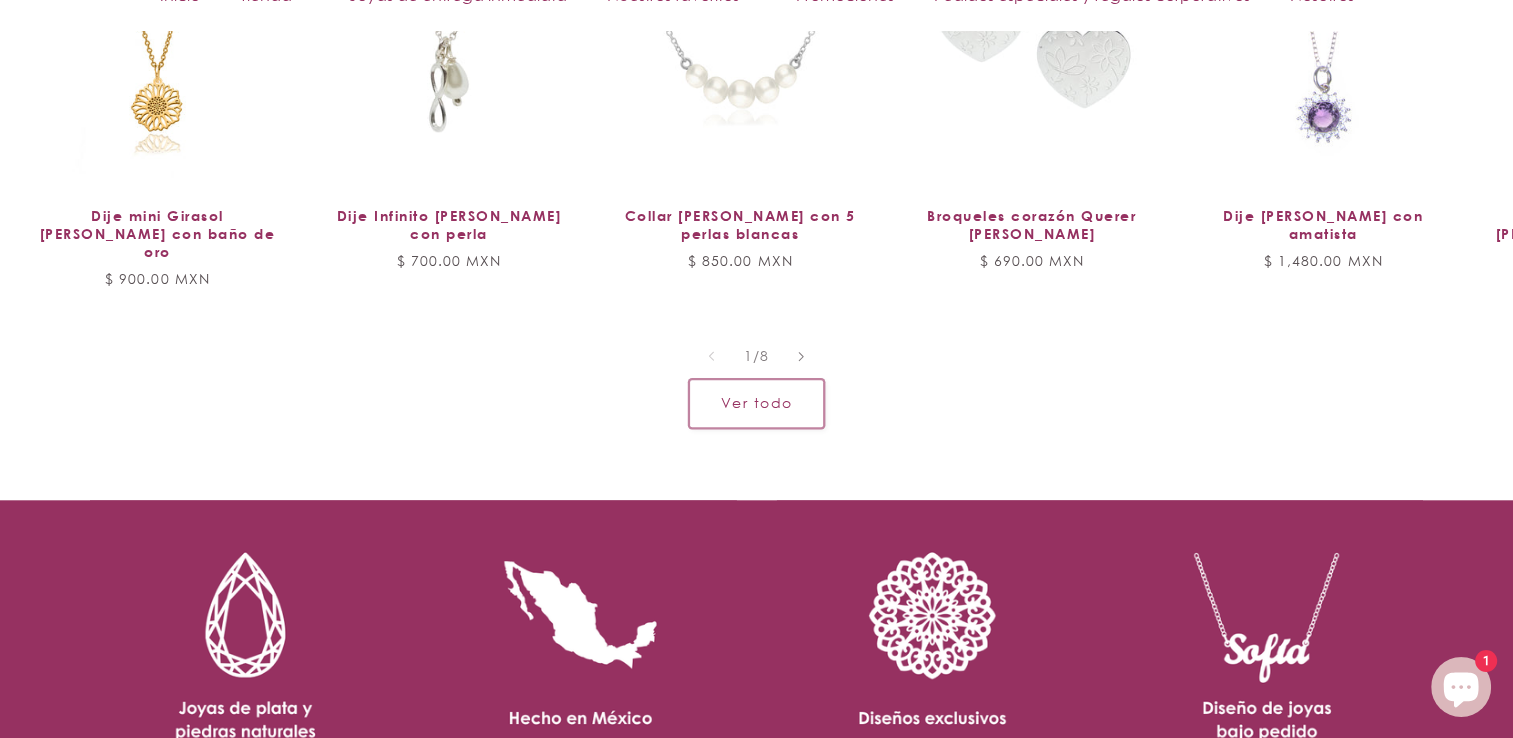 click on "Ver todo" at bounding box center (756, 403) 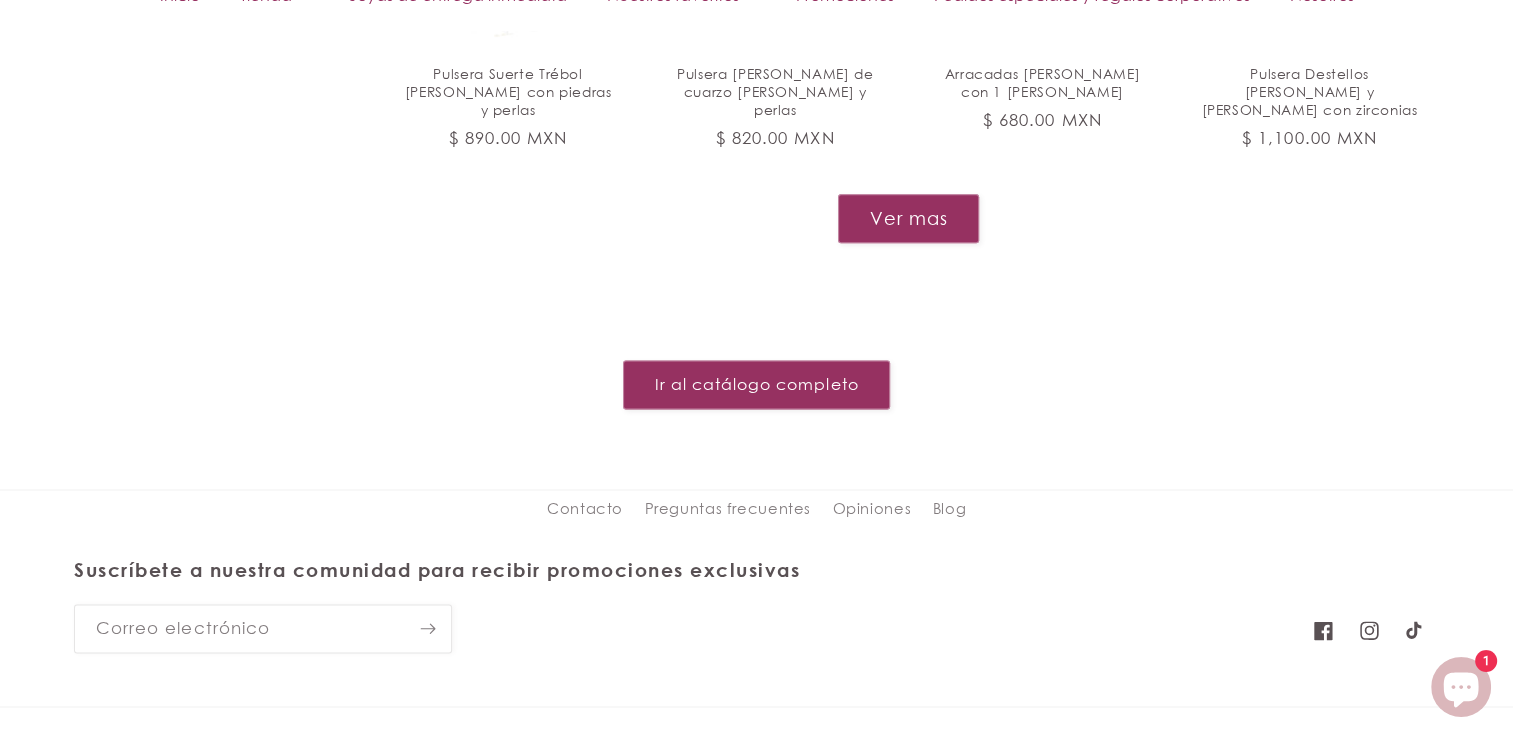 scroll, scrollTop: 2500, scrollLeft: 0, axis: vertical 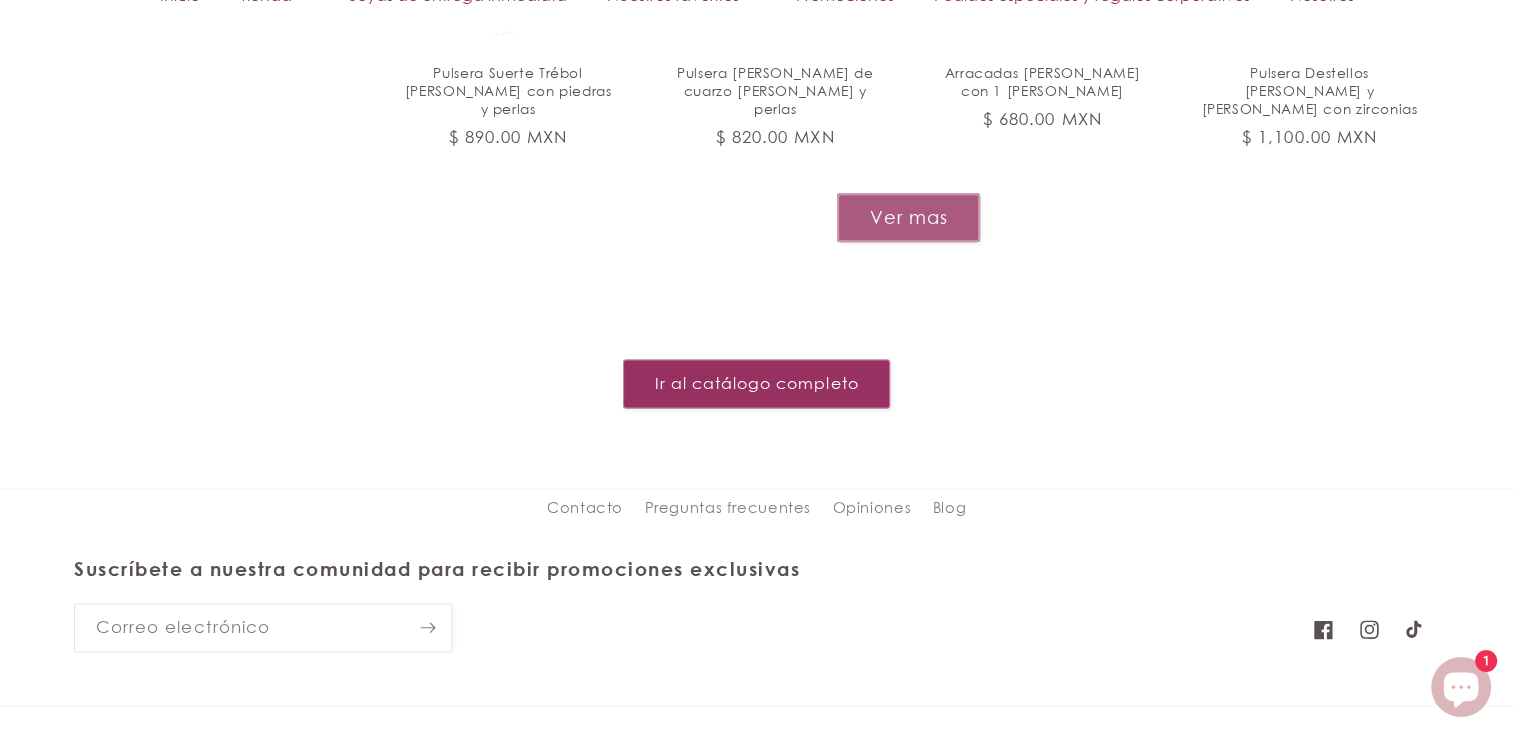 click on "Ver mas" at bounding box center [908, 217] 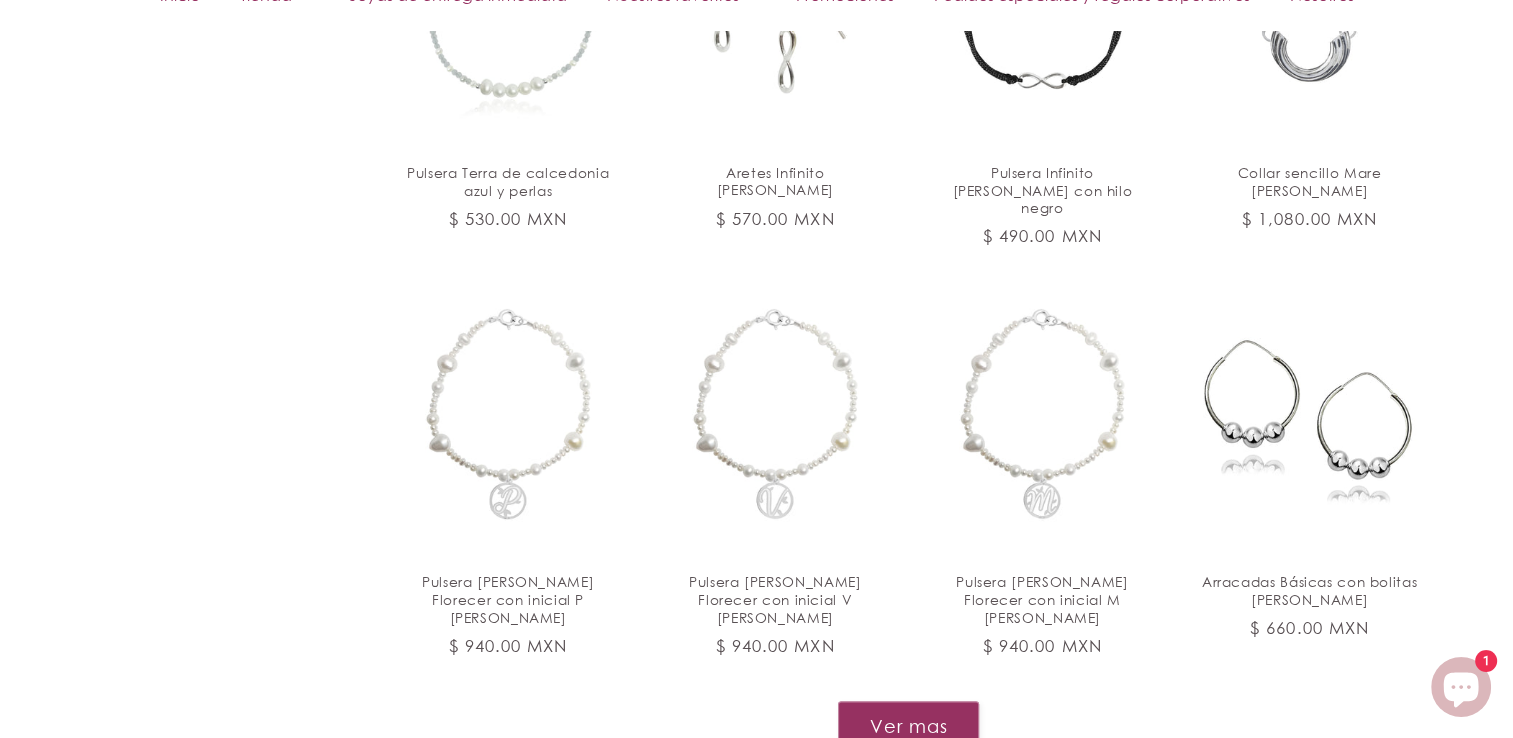 scroll, scrollTop: 4000, scrollLeft: 0, axis: vertical 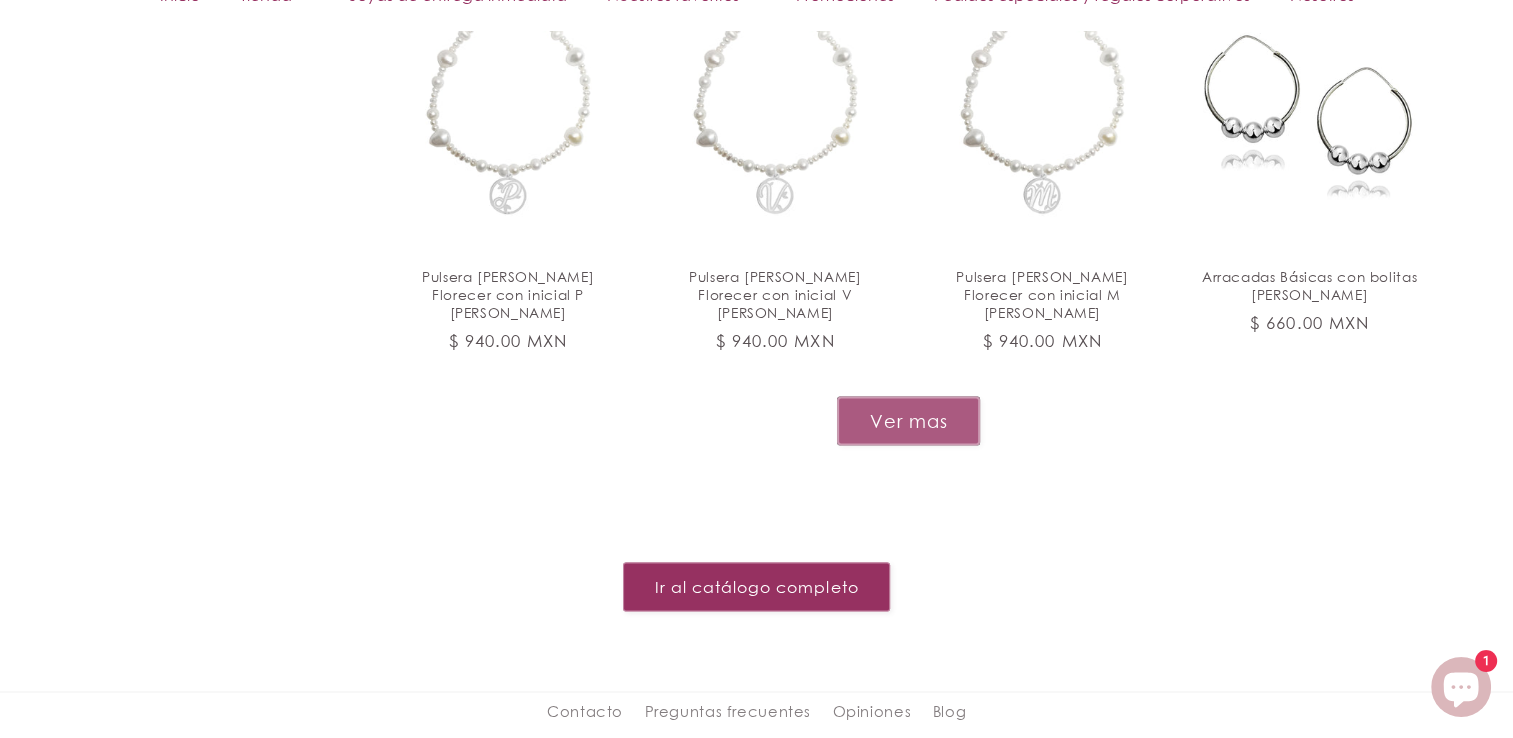 click on "Ver mas" at bounding box center [908, 421] 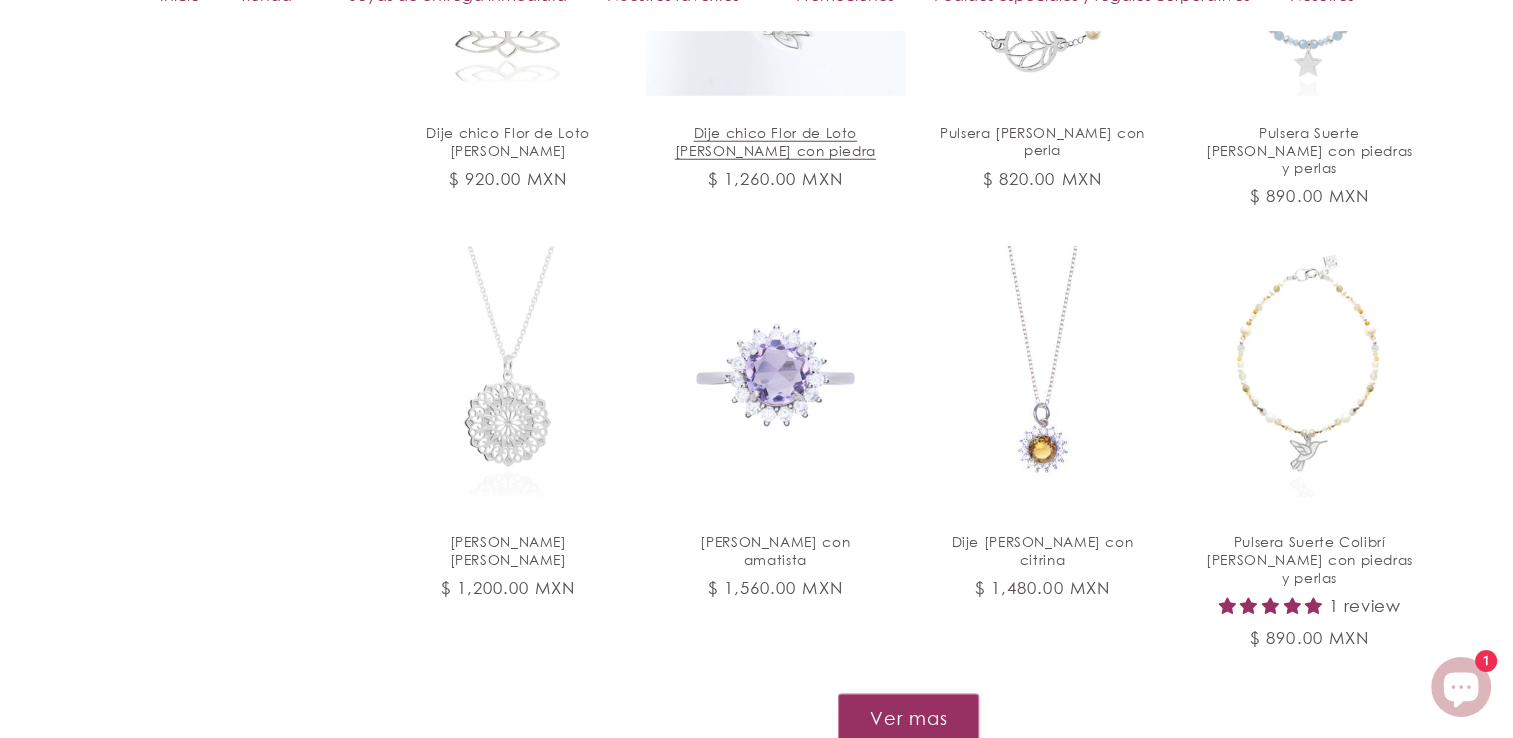 scroll, scrollTop: 5400, scrollLeft: 0, axis: vertical 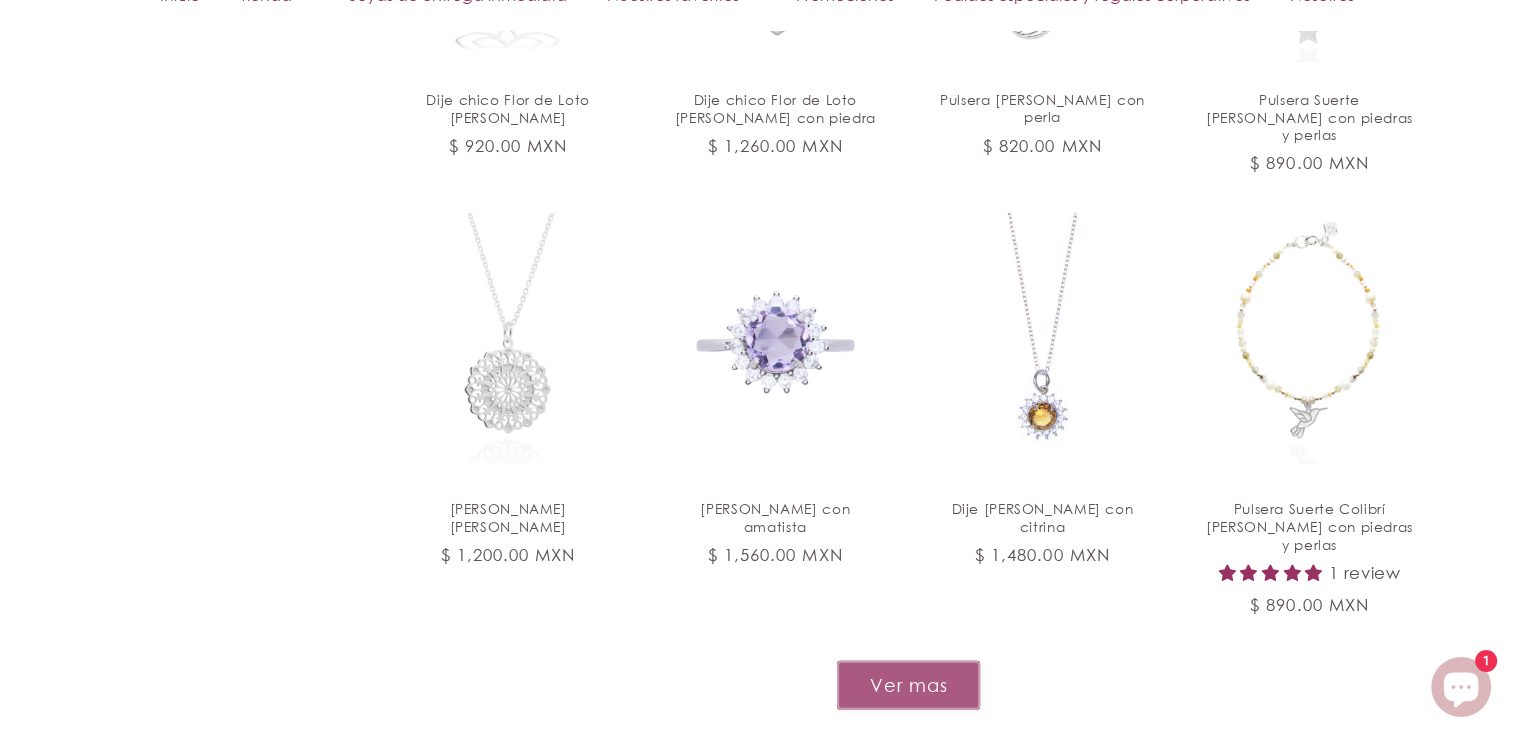 click on "Ver mas" at bounding box center (908, 685) 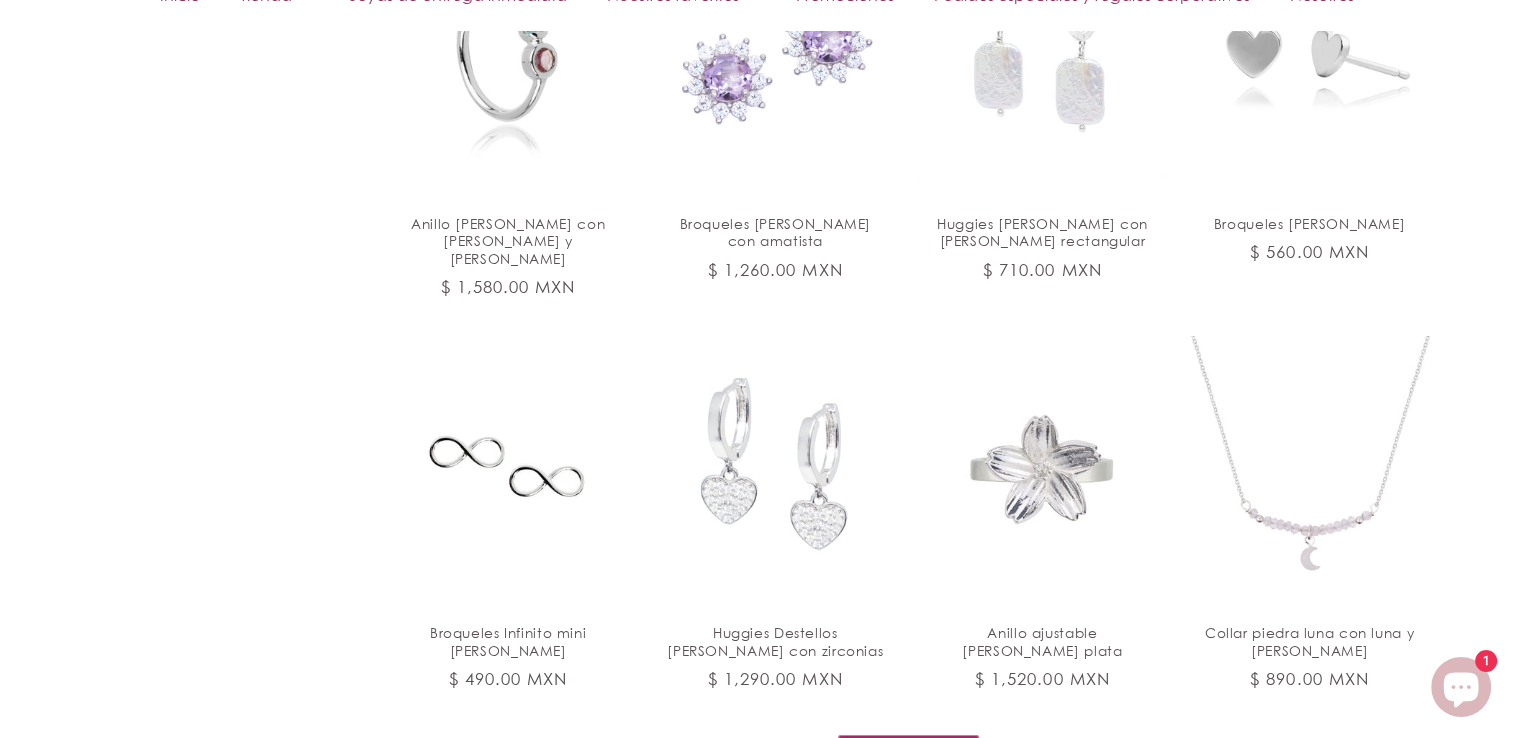 scroll, scrollTop: 7100, scrollLeft: 0, axis: vertical 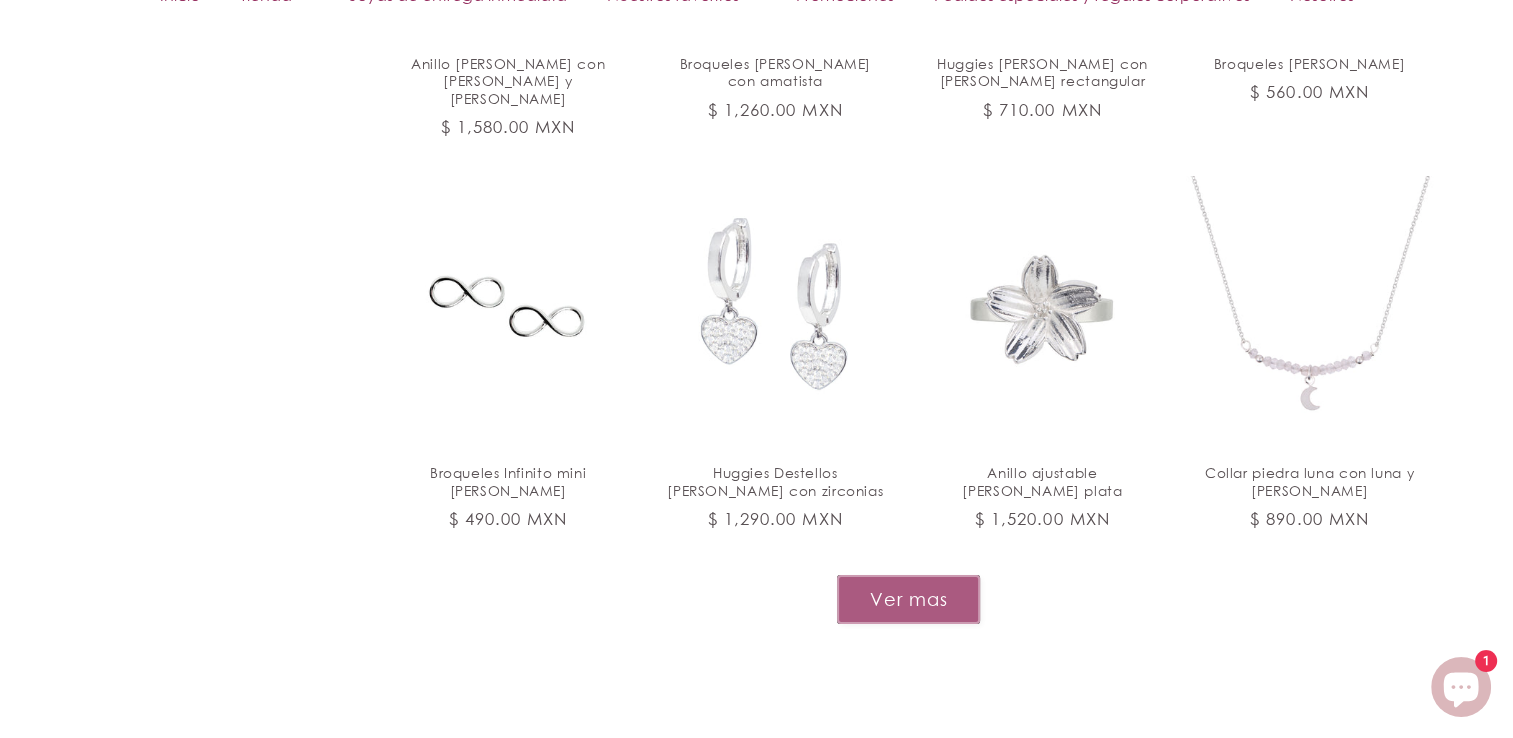 click on "Ver mas" at bounding box center [908, 599] 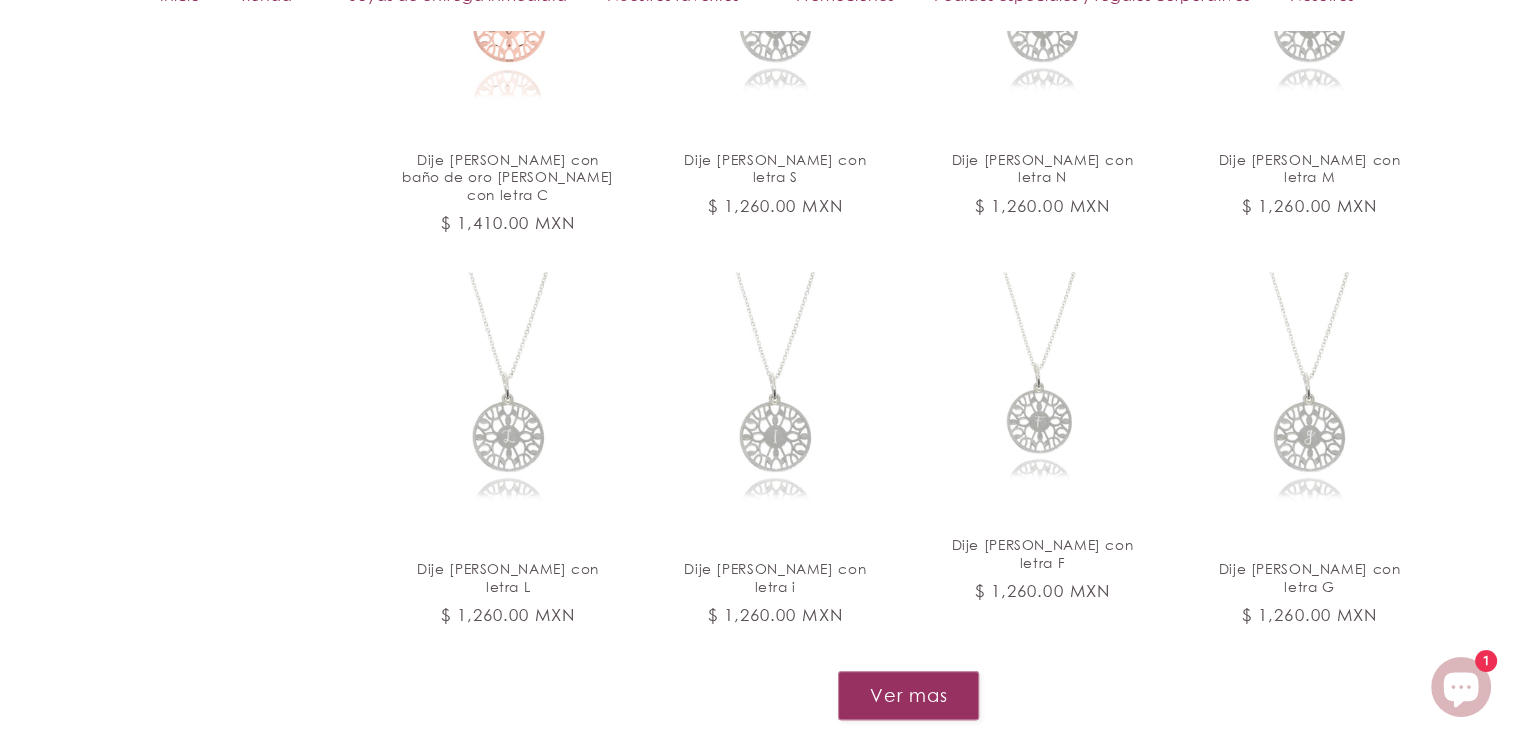 scroll, scrollTop: 8800, scrollLeft: 0, axis: vertical 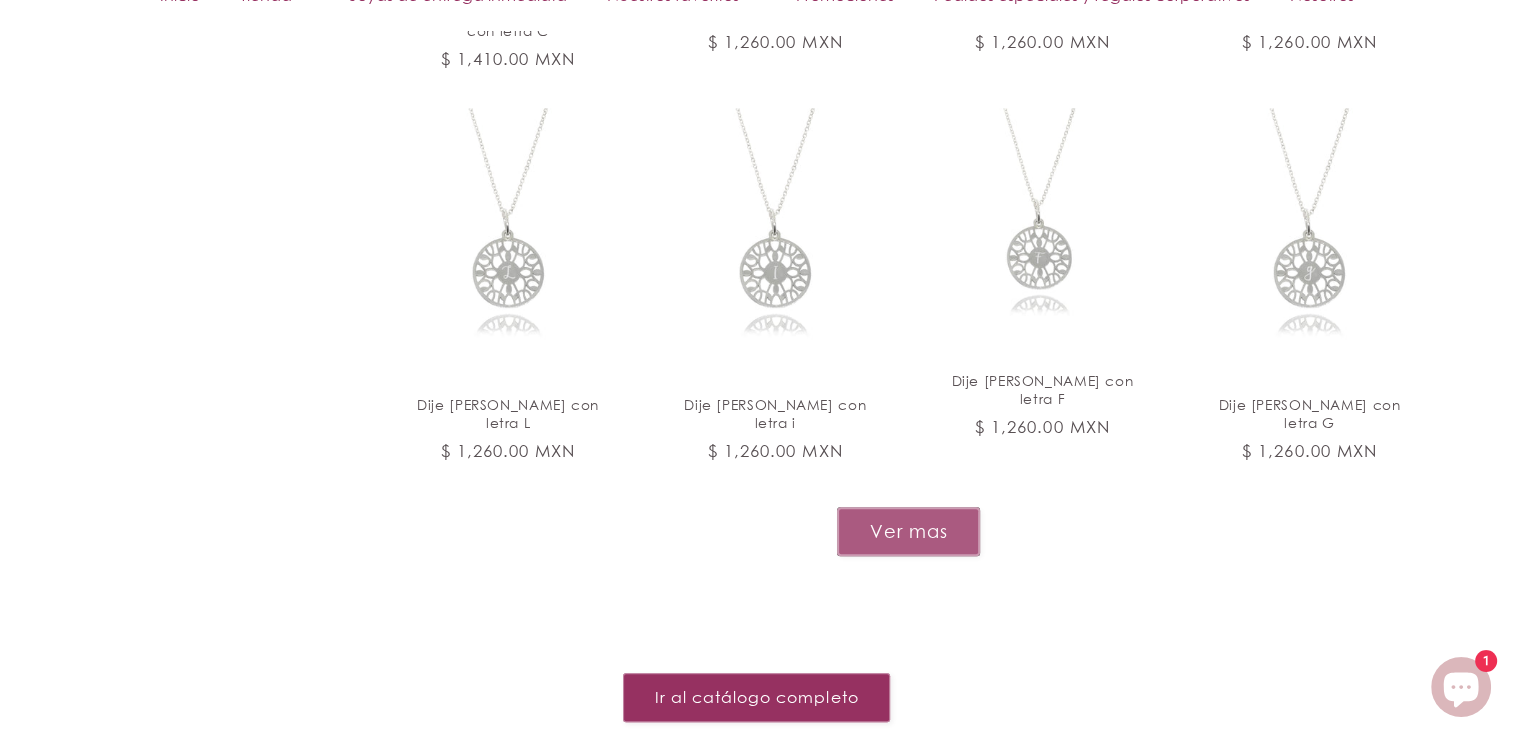 click on "Ver mas" at bounding box center (908, 531) 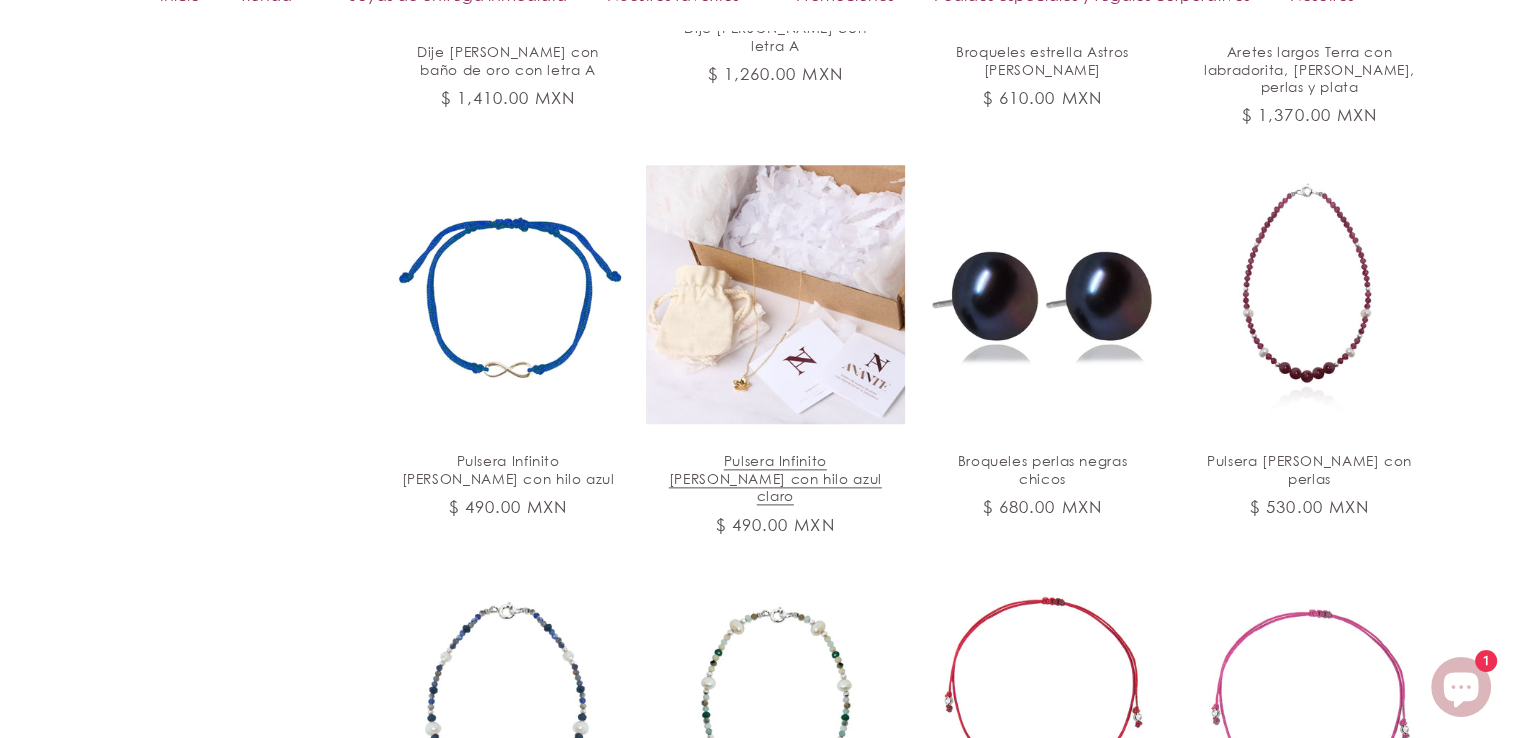 scroll, scrollTop: 10200, scrollLeft: 0, axis: vertical 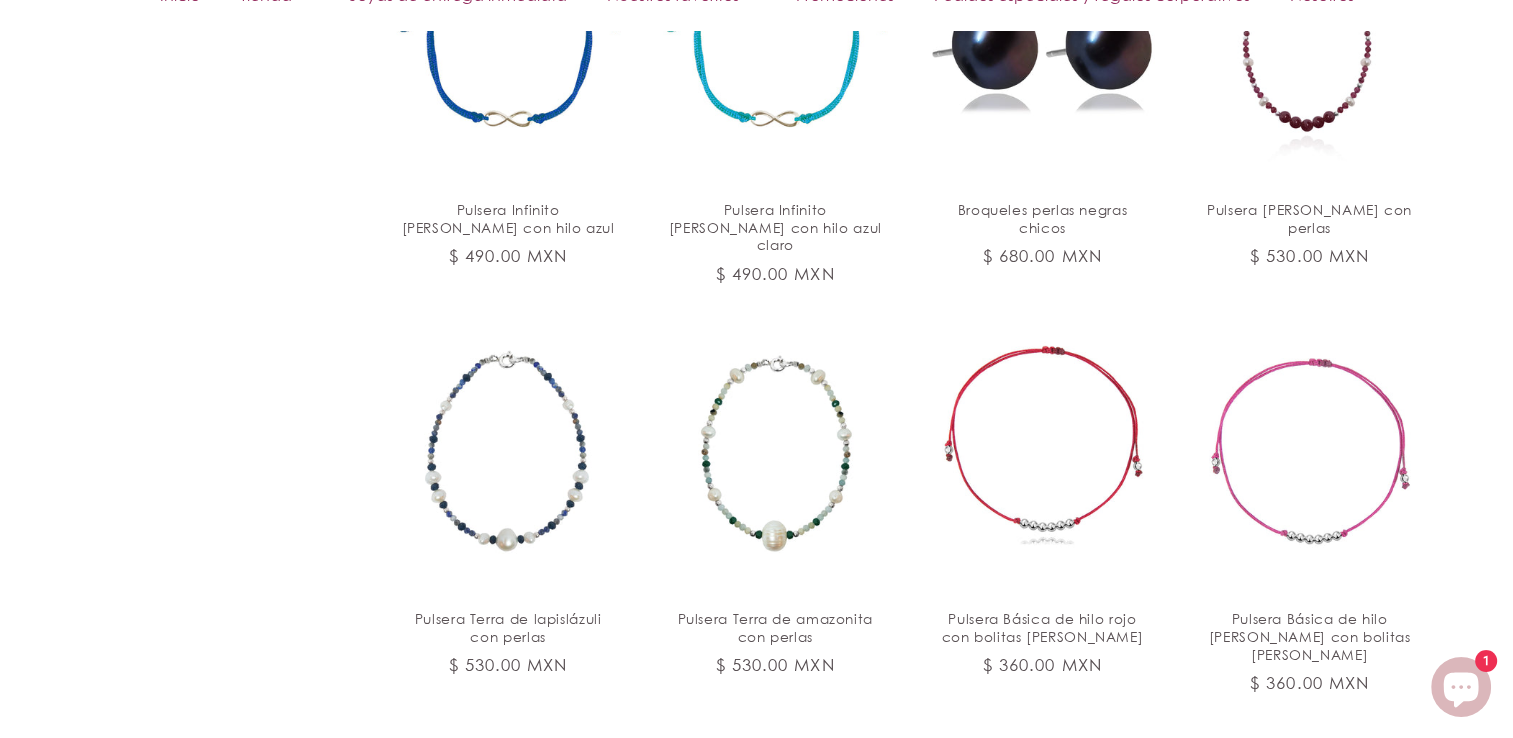 click on "Ver mas" at bounding box center (908, 763) 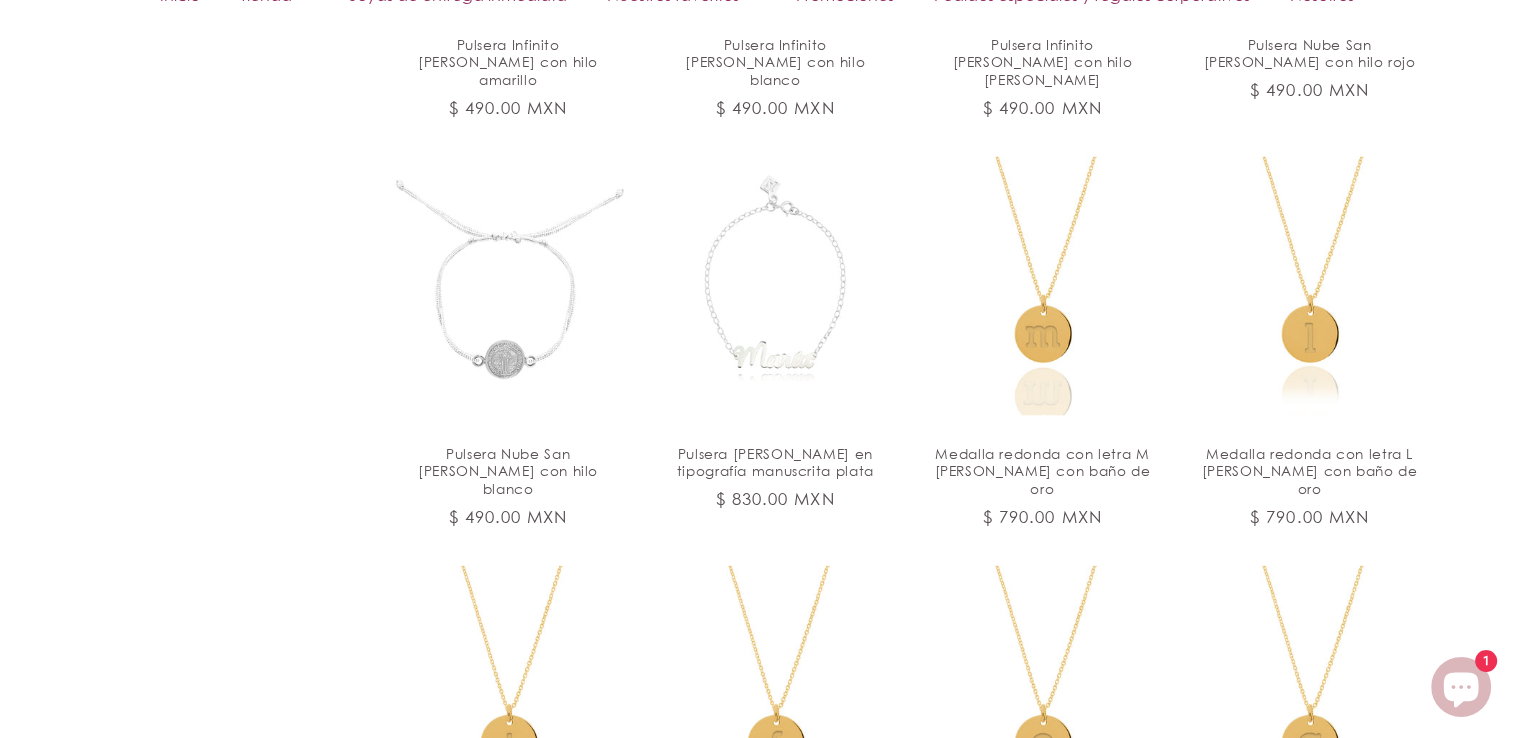scroll, scrollTop: 11800, scrollLeft: 0, axis: vertical 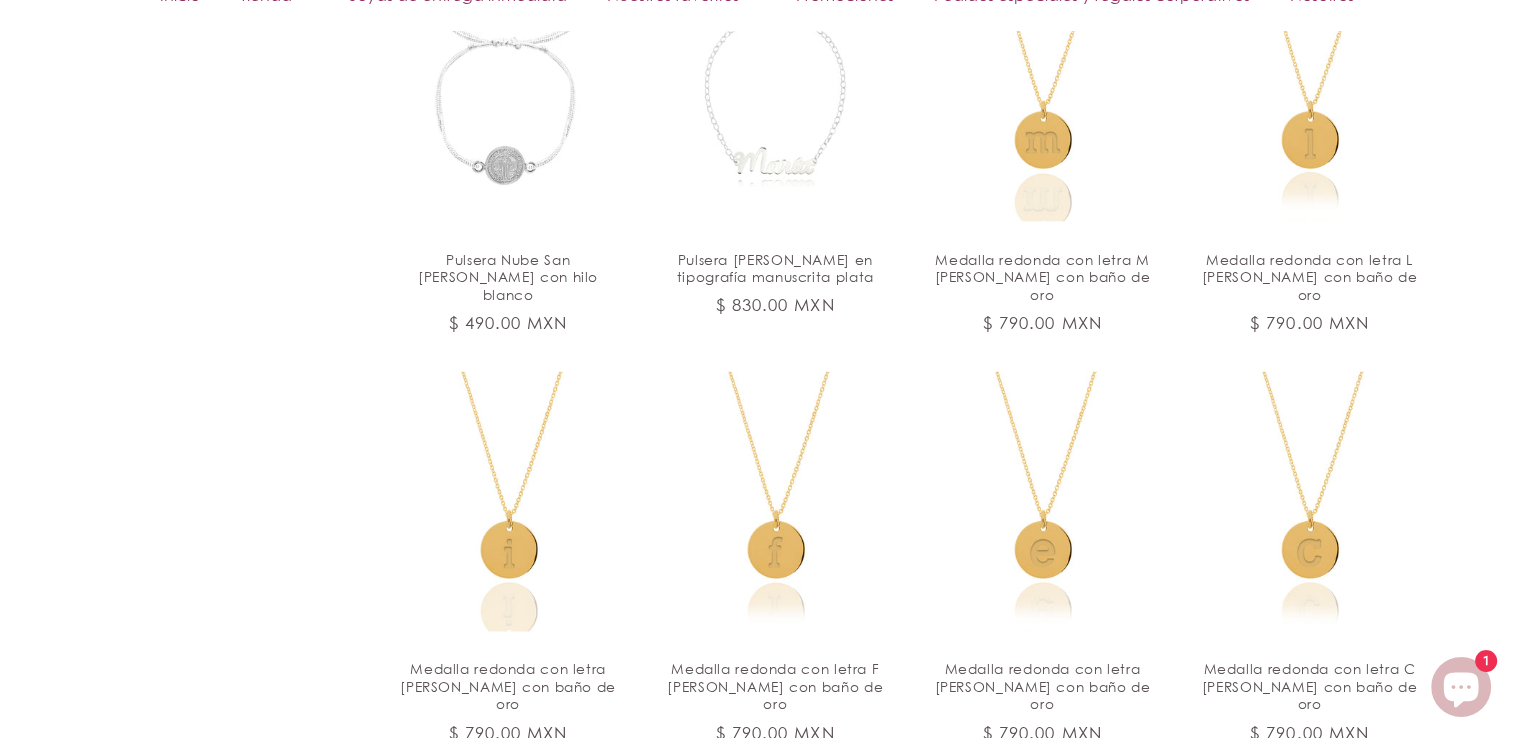 click on "Ver mas" at bounding box center (908, 813) 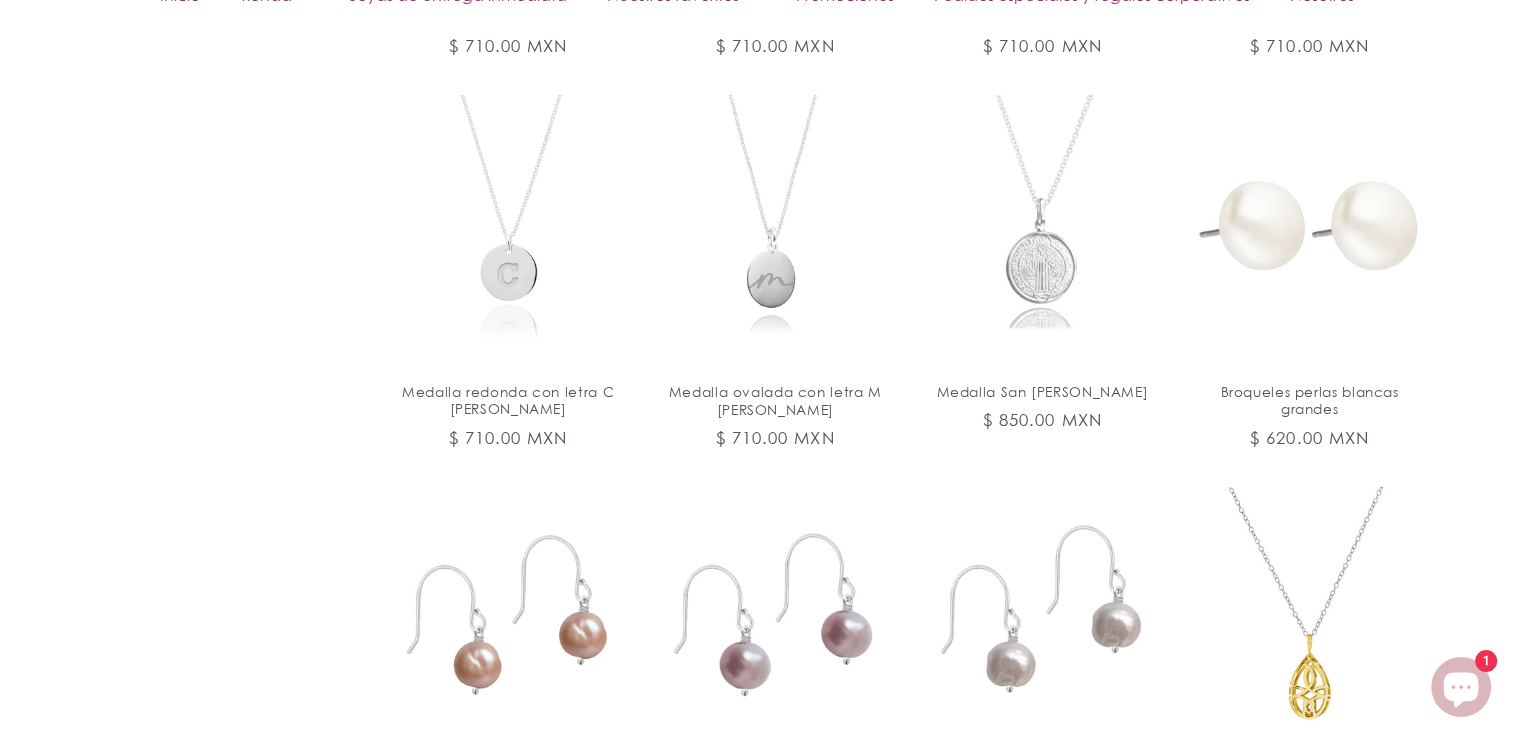 scroll, scrollTop: 13400, scrollLeft: 0, axis: vertical 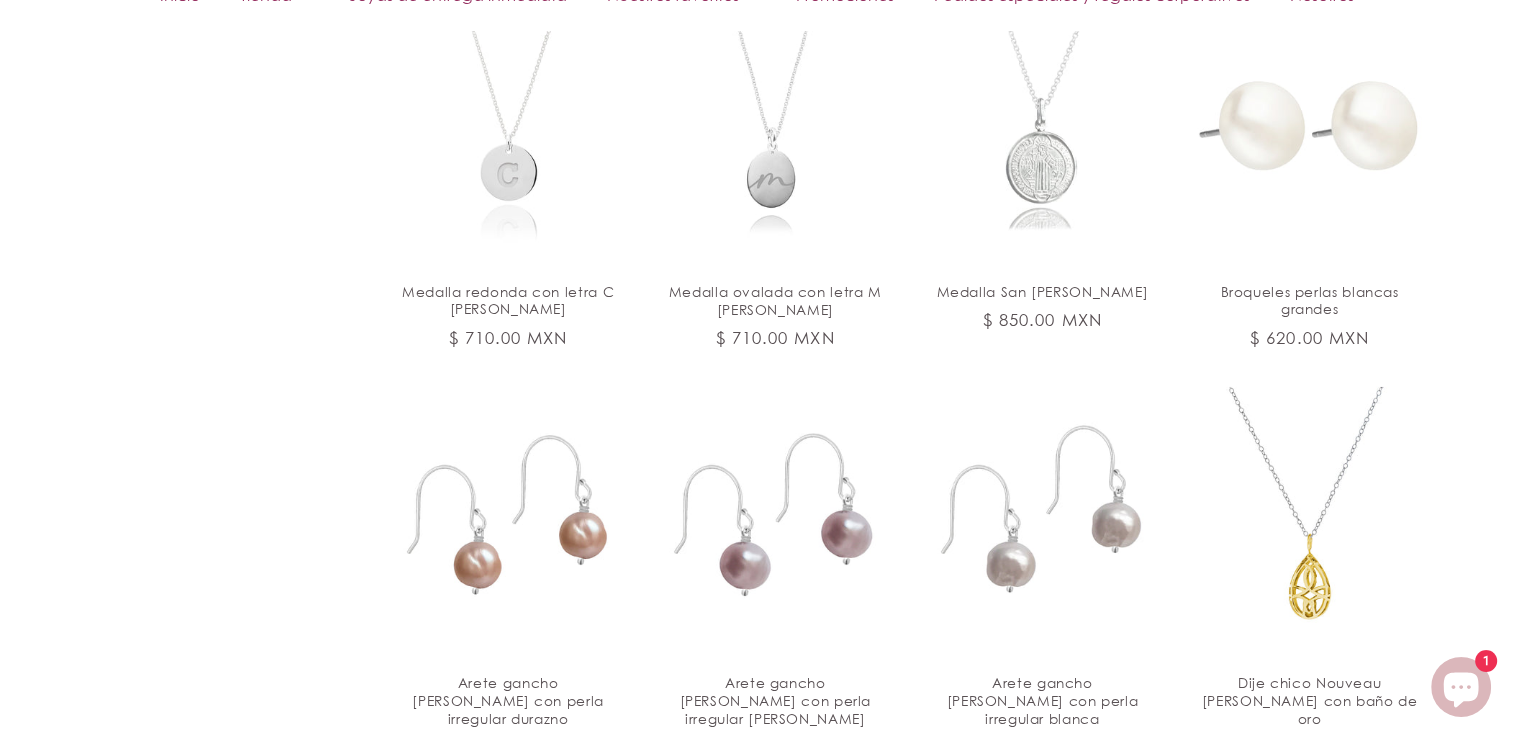 click on "Ver mas" at bounding box center (908, 827) 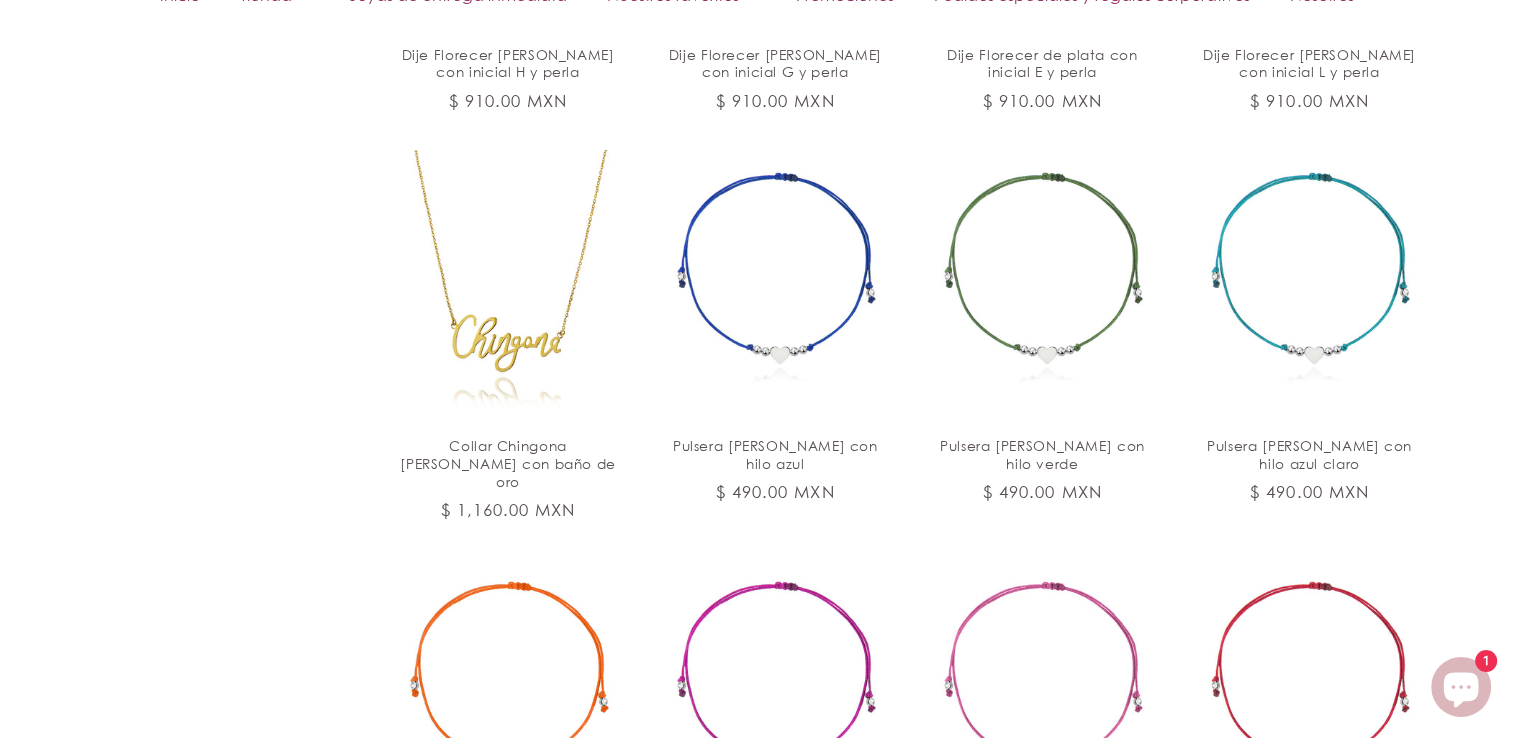 scroll, scrollTop: 14900, scrollLeft: 0, axis: vertical 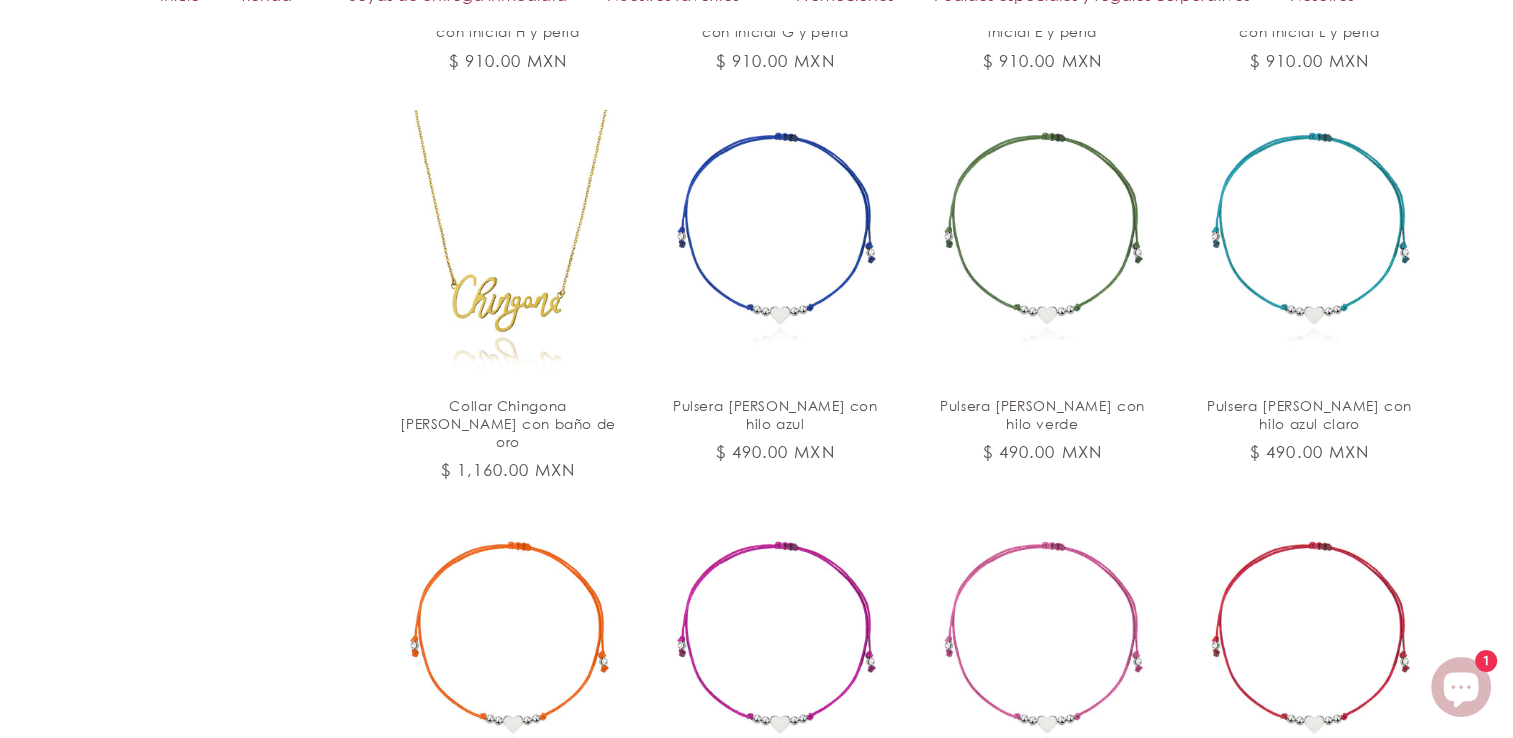 click on "Dije mini Girasol de plata con baño de oro
Dije mini Girasol de plata con baño de oro
1 reseña
Precio habitual
$ 900.00 MXN
Precio habitual
$ 900.00 MXN
Precio de oferta
$ 900.00 MXN
Precio unitario
/
por" at bounding box center [909, -6467] 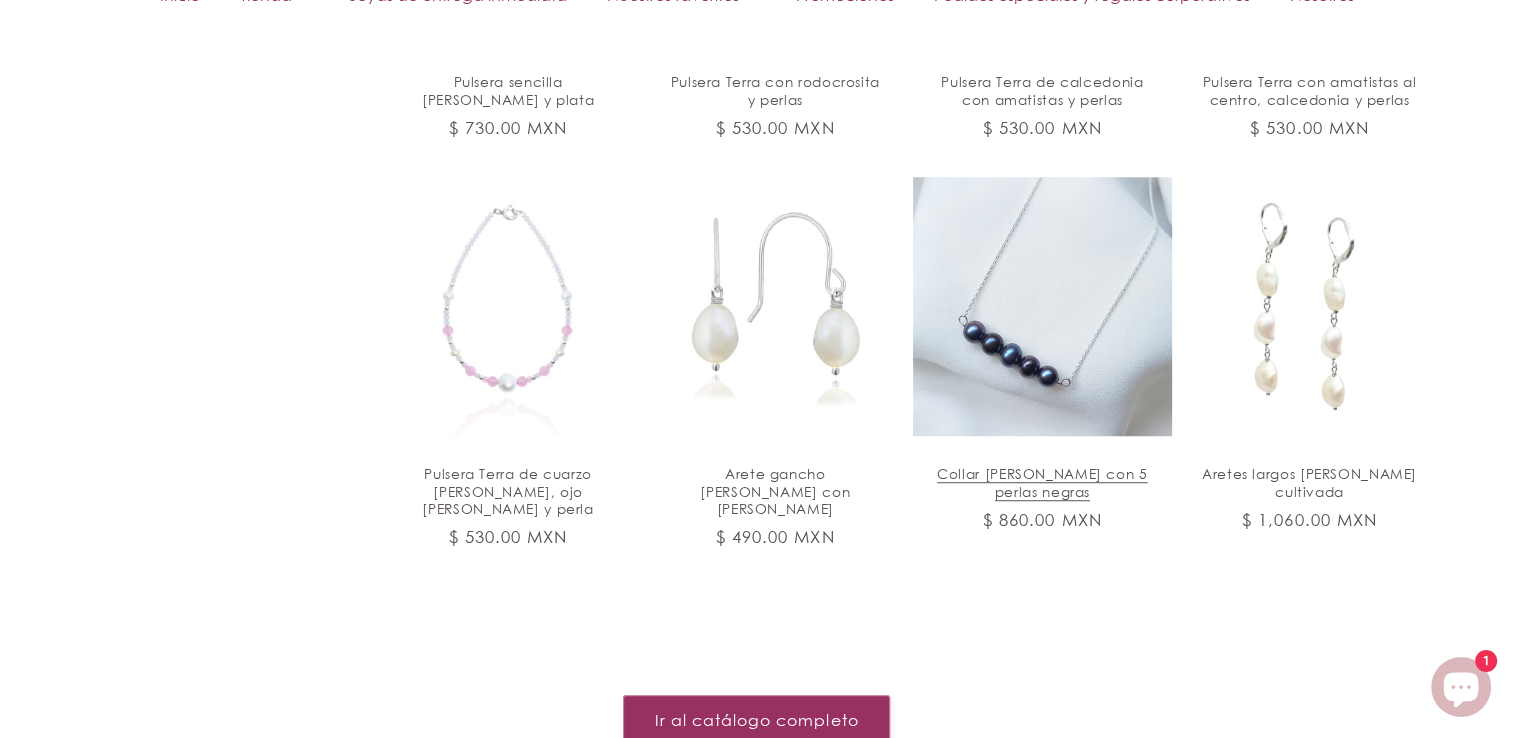 scroll, scrollTop: 16505, scrollLeft: 0, axis: vertical 